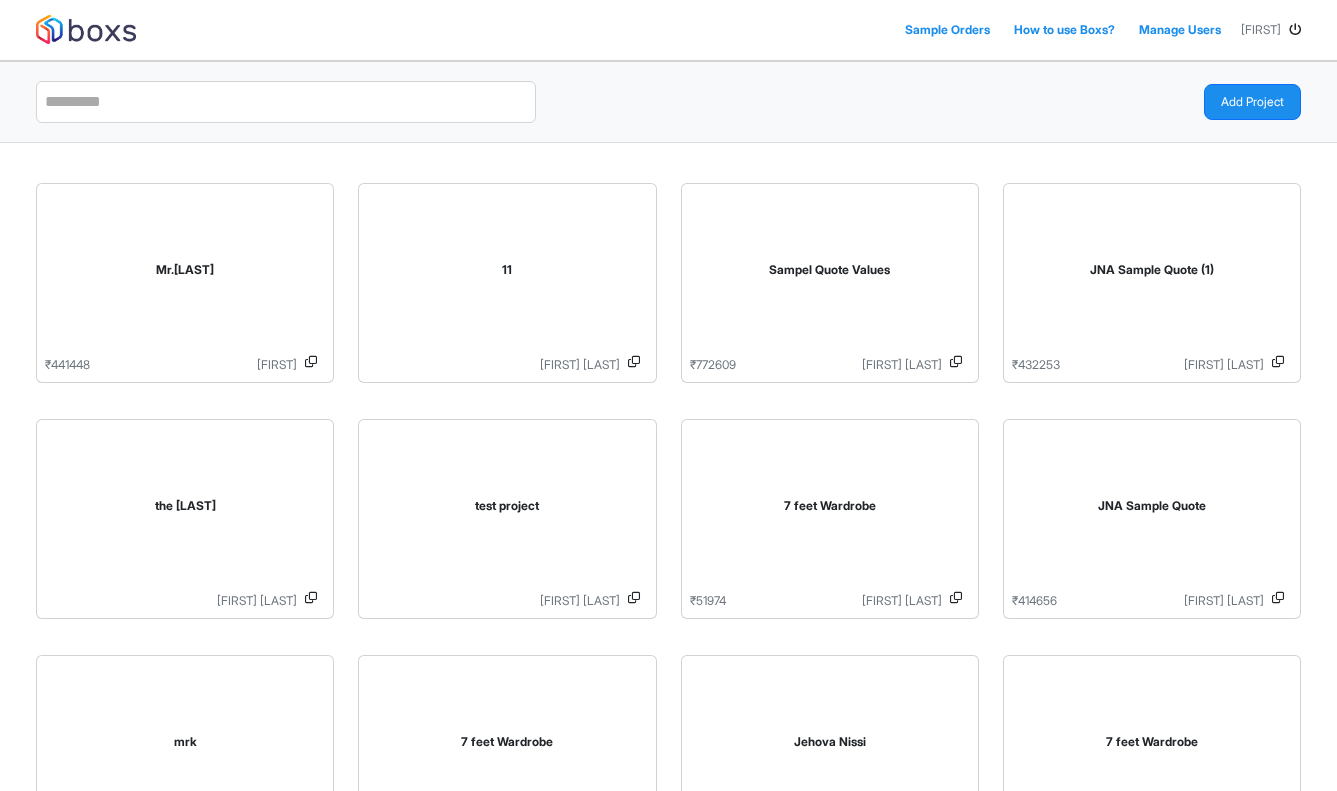 scroll, scrollTop: 0, scrollLeft: 0, axis: both 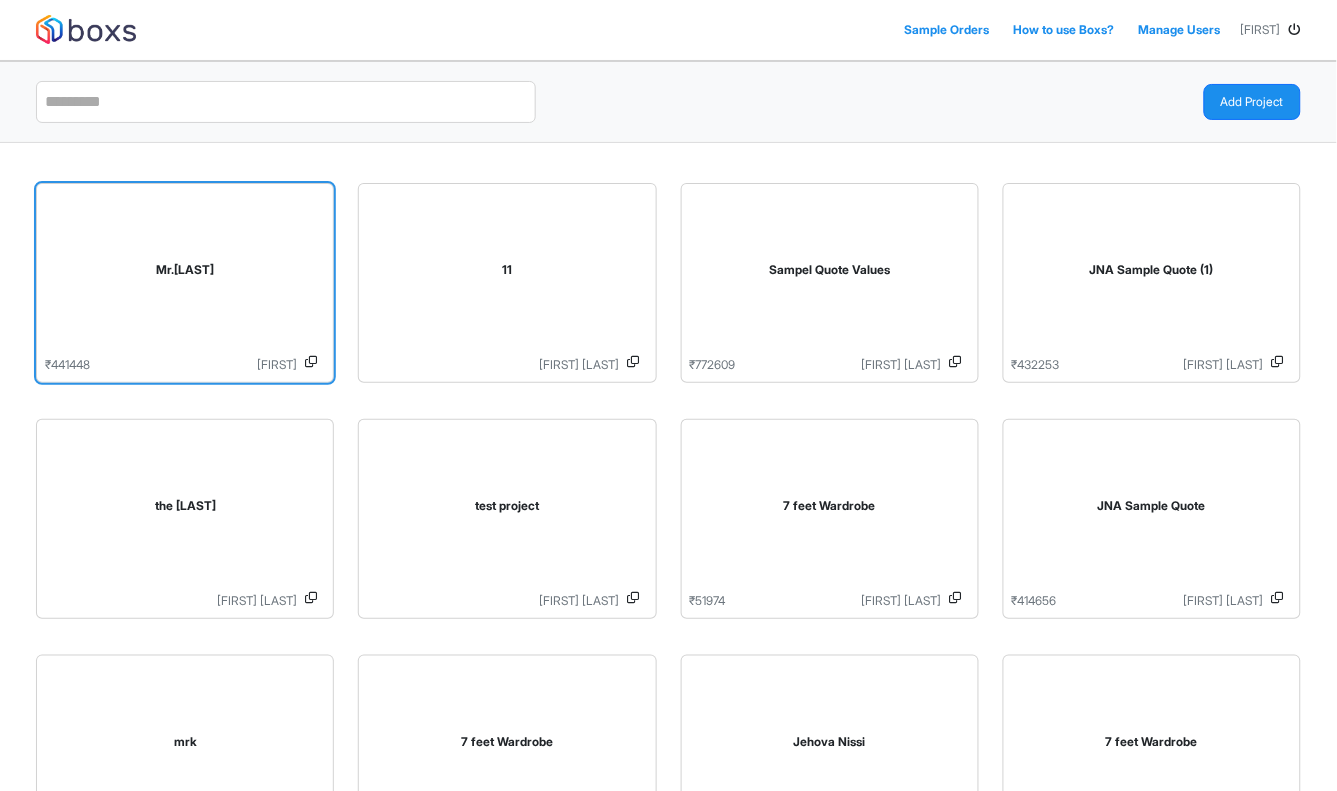 click on "Mr.[LAST]" at bounding box center [185, 274] 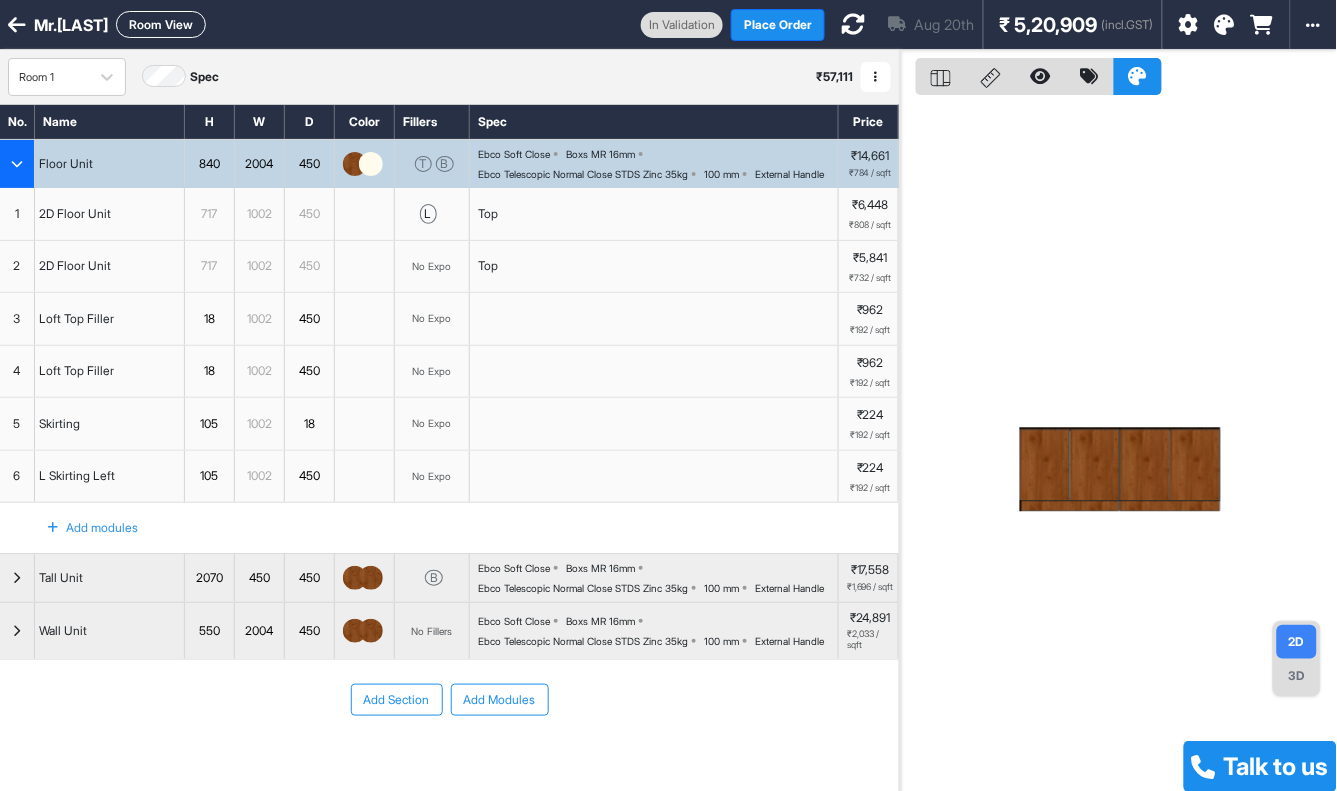 click at bounding box center [17, 164] 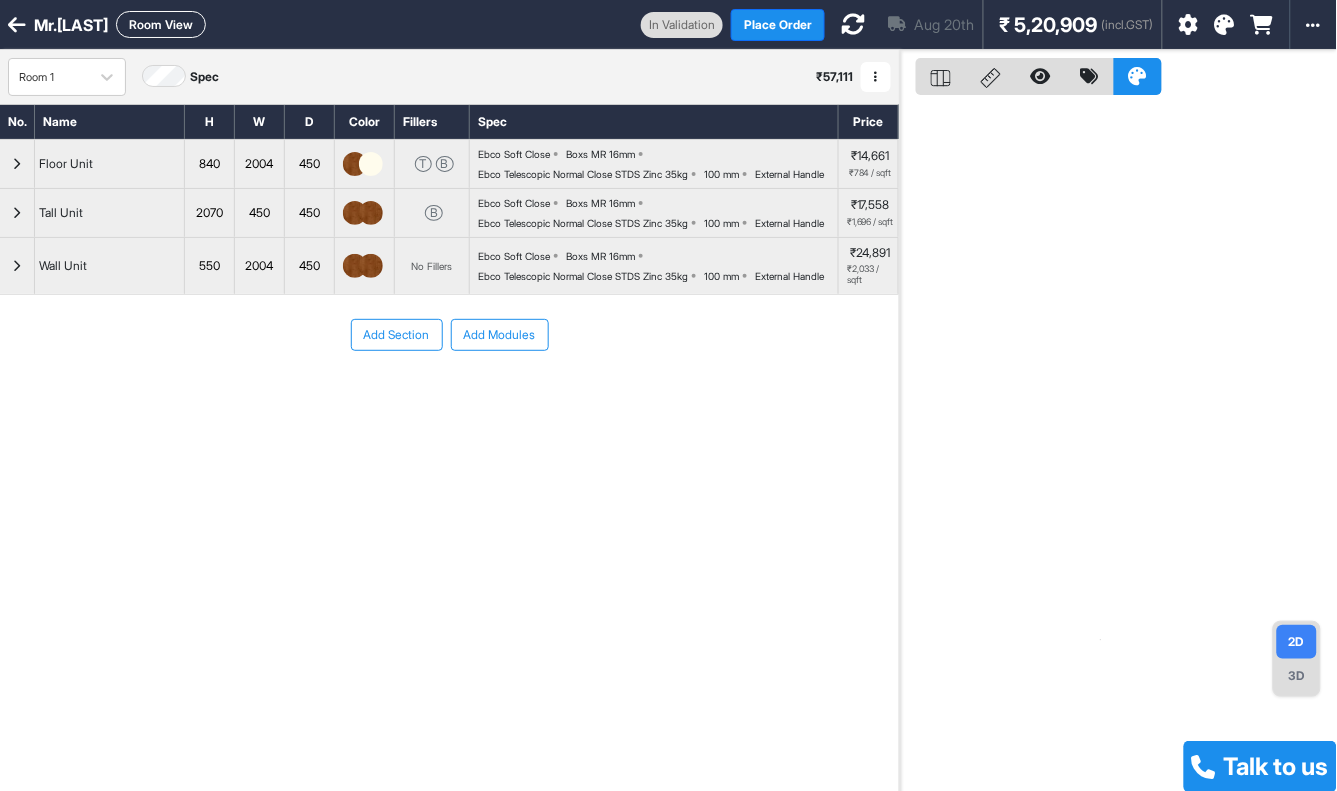 click at bounding box center (1225, 25) 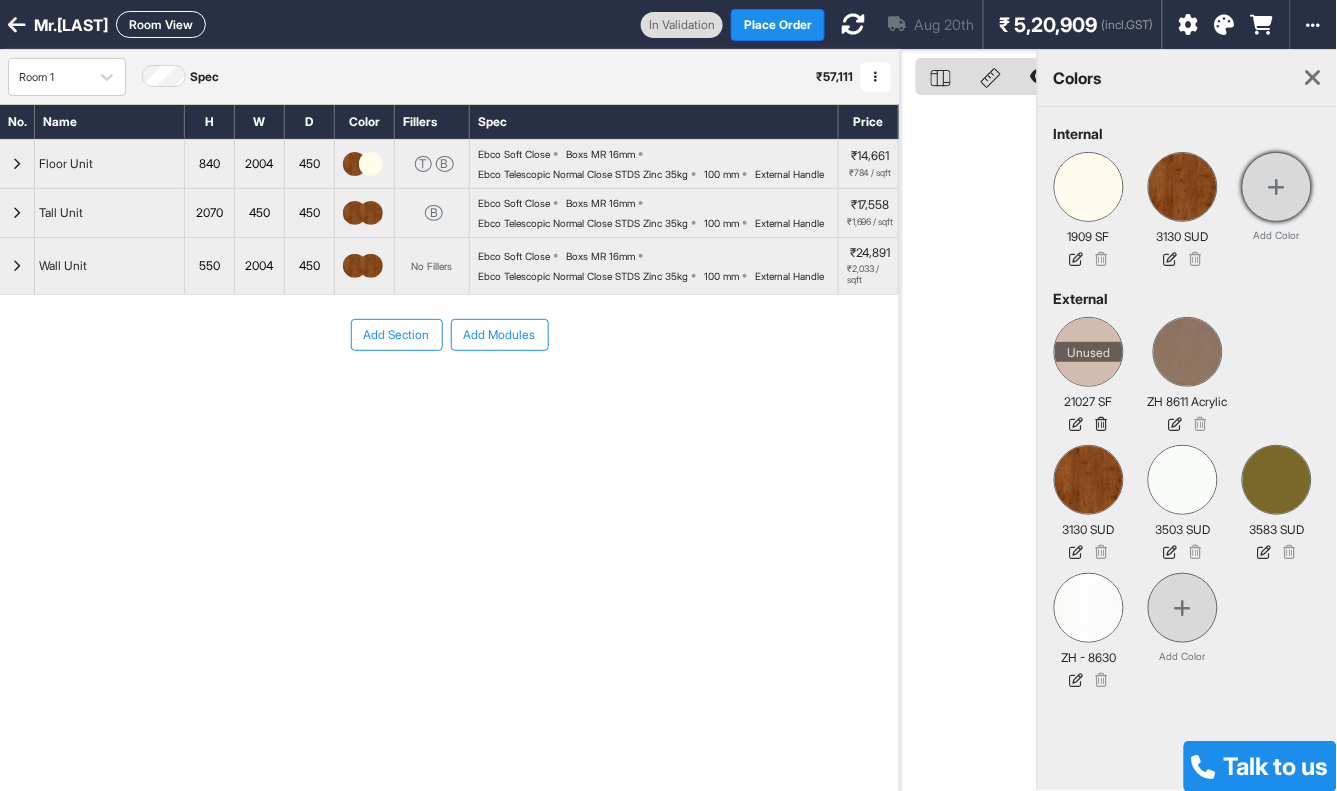 click at bounding box center [1277, 187] 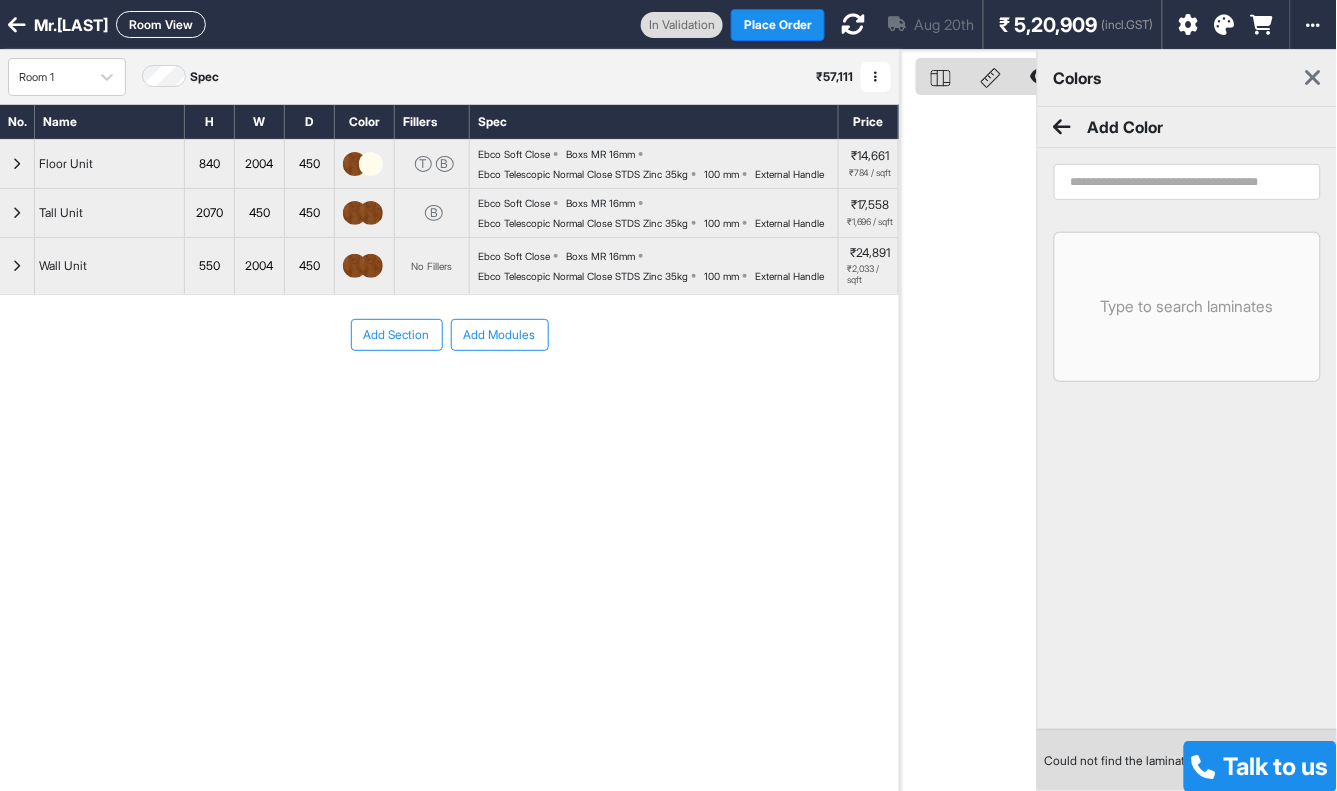 click at bounding box center [1187, 182] 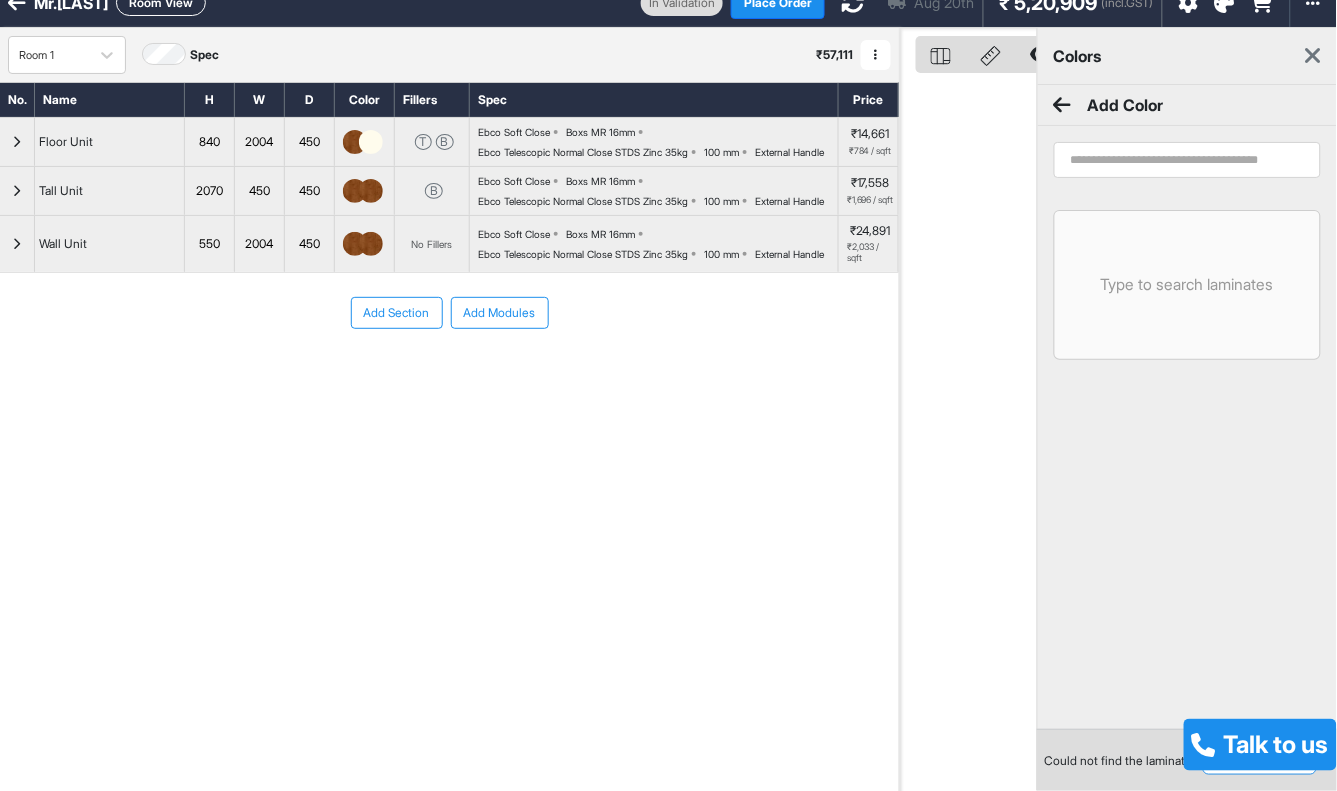 scroll, scrollTop: 0, scrollLeft: 0, axis: both 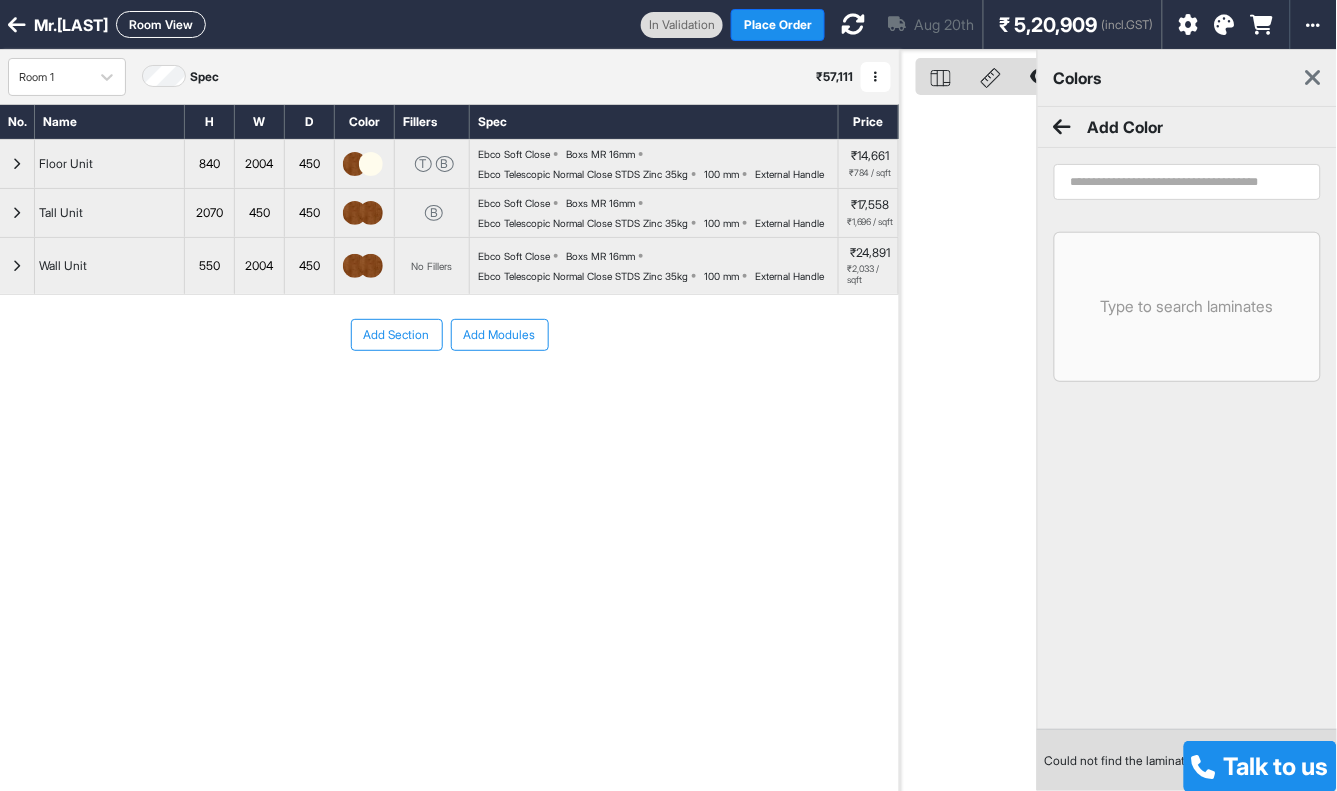 click at bounding box center (1063, 127) 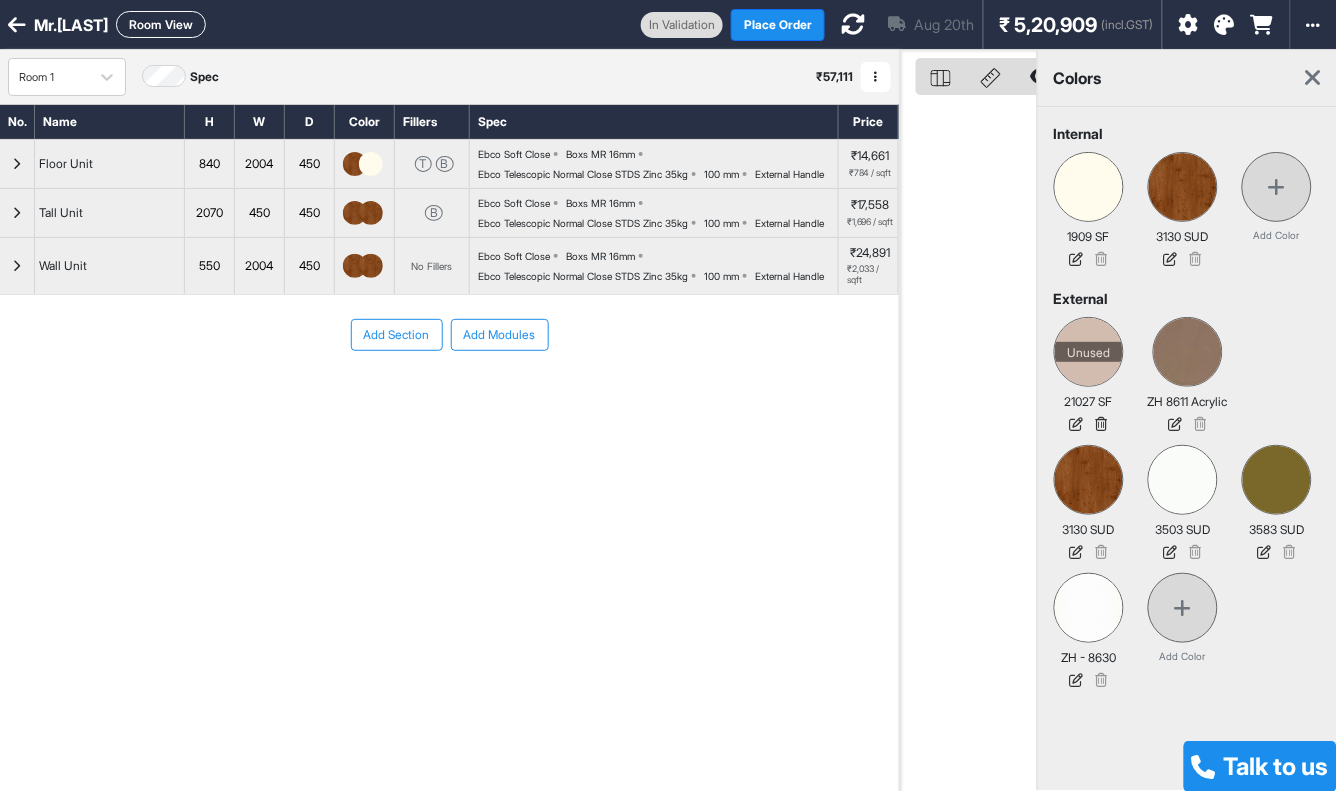drag, startPoint x: 1173, startPoint y: 614, endPoint x: 1158, endPoint y: 632, distance: 23.43075 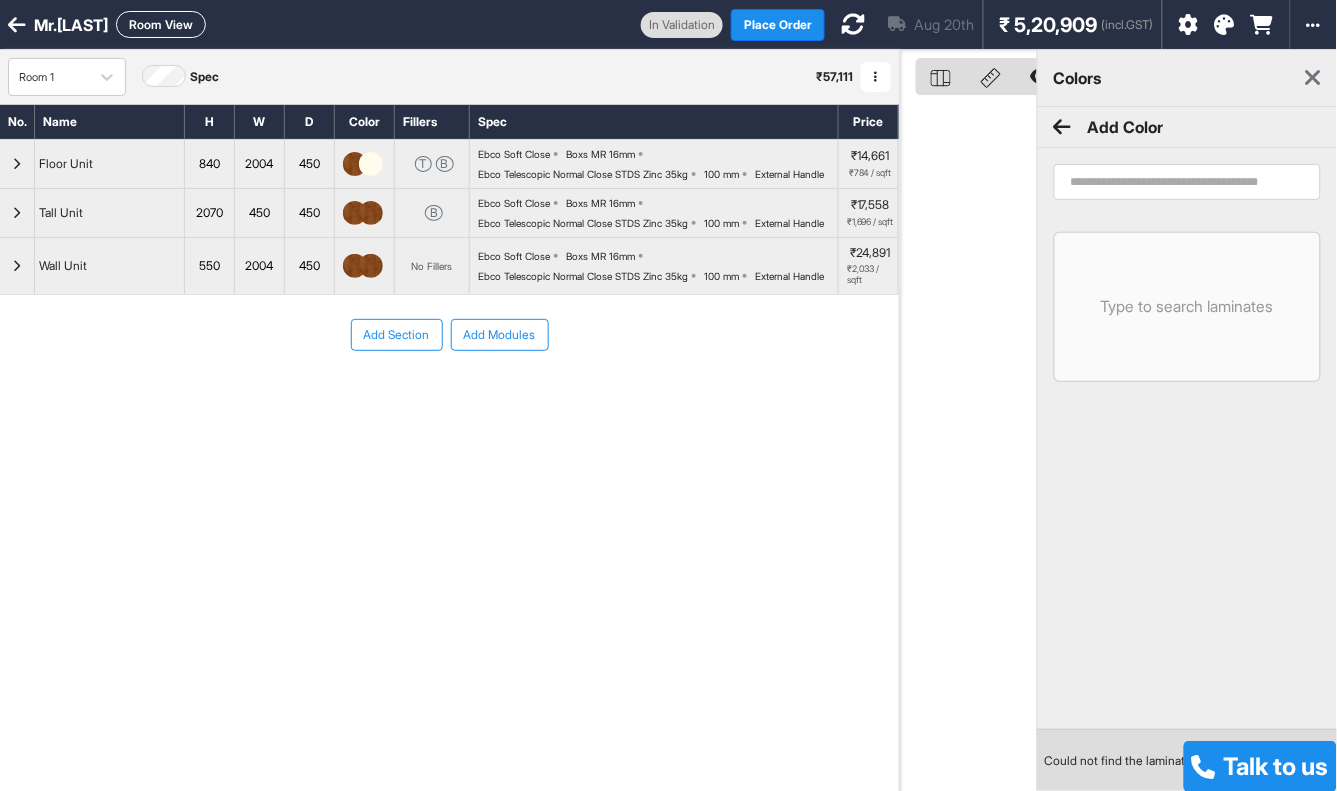 click at bounding box center [1063, 127] 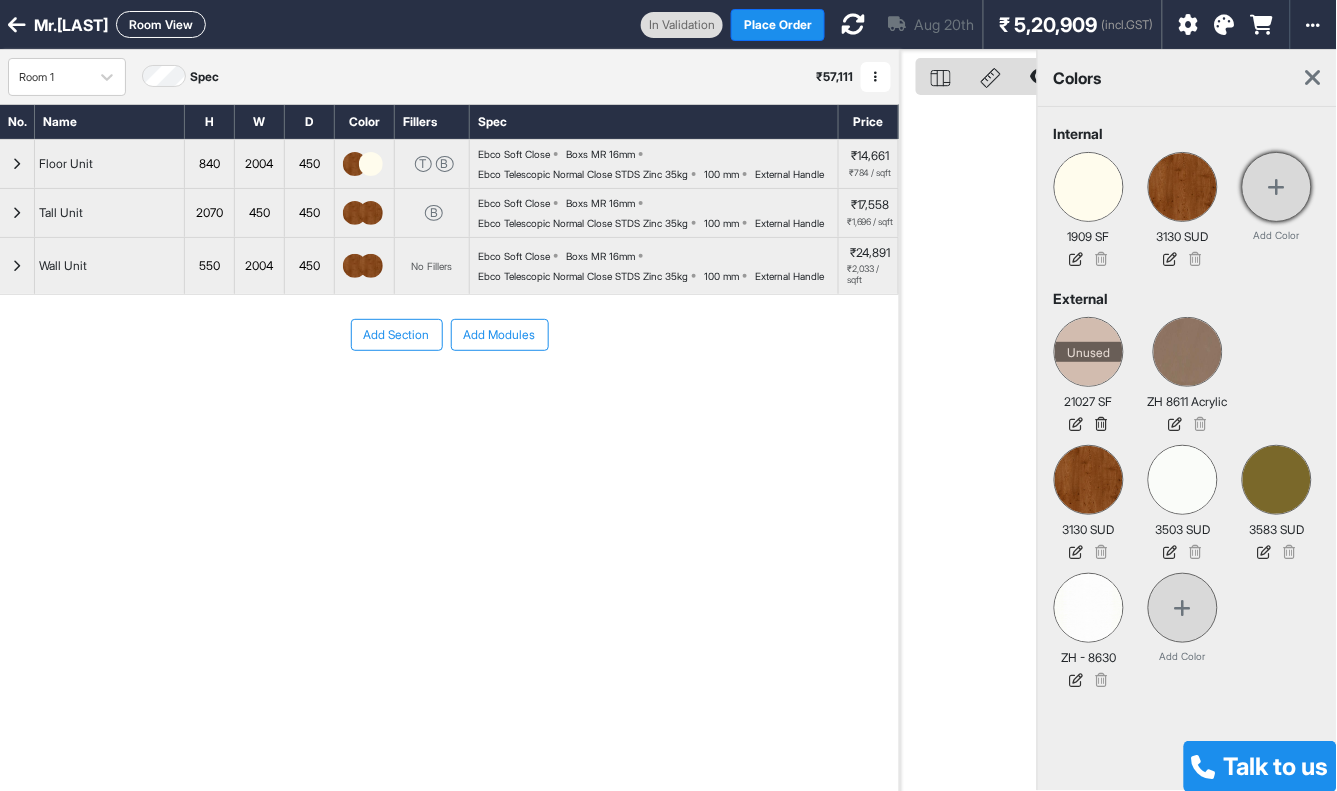 click at bounding box center [1277, 187] 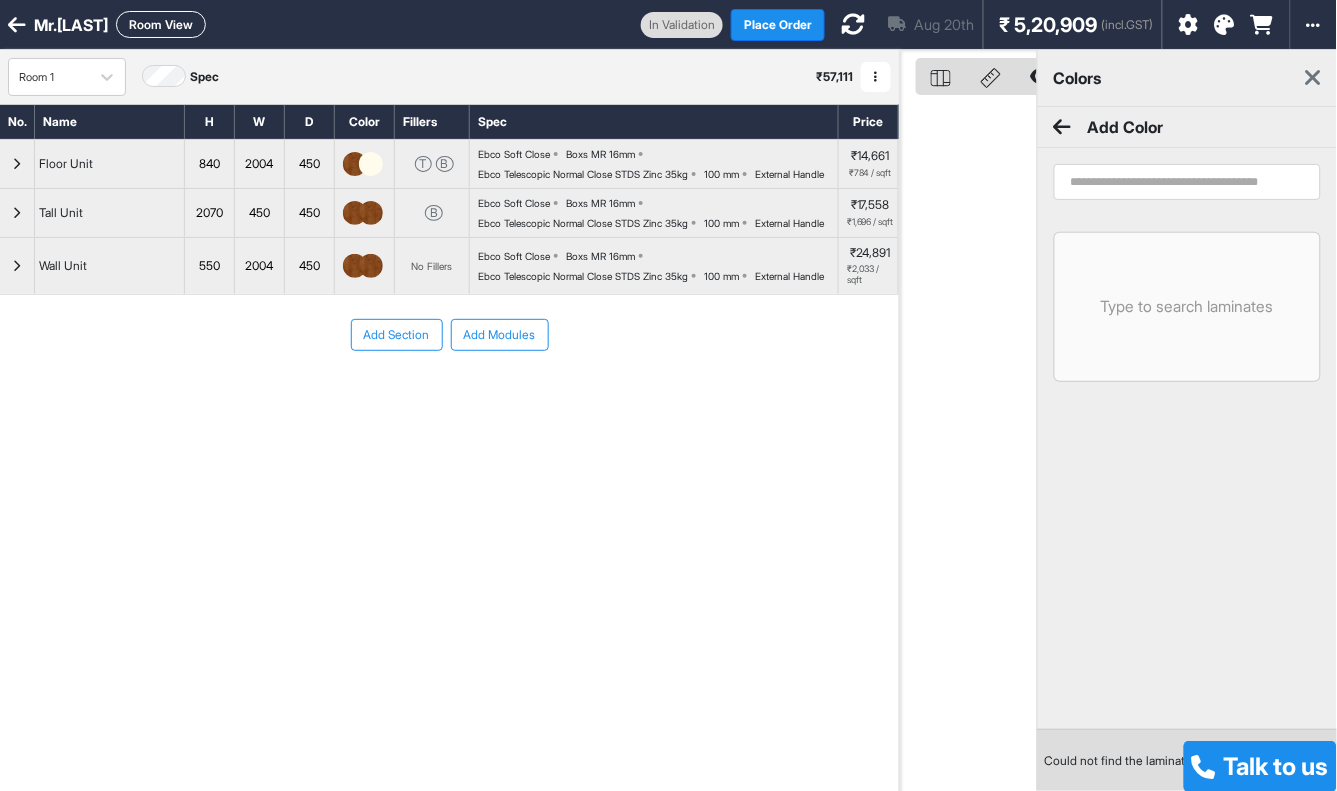 click at bounding box center (1187, 182) 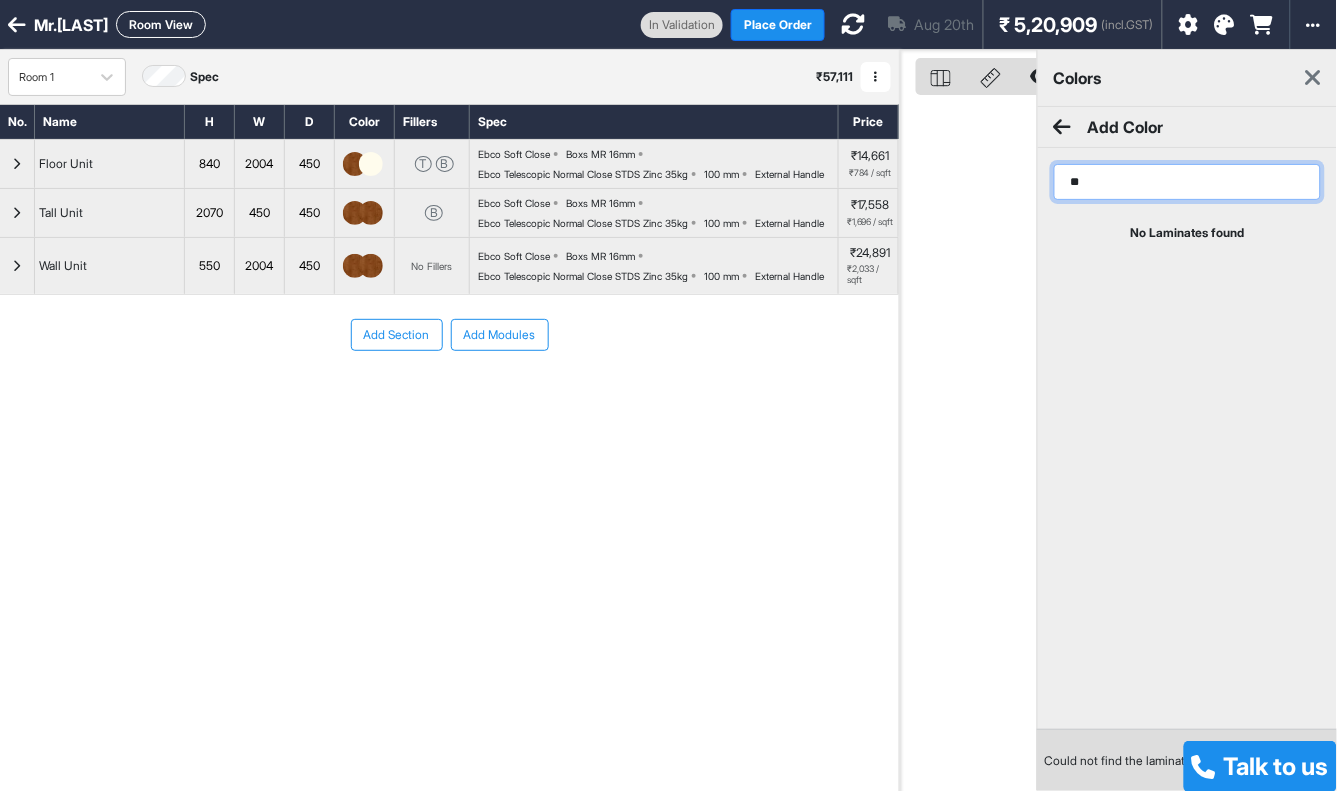 type on "*" 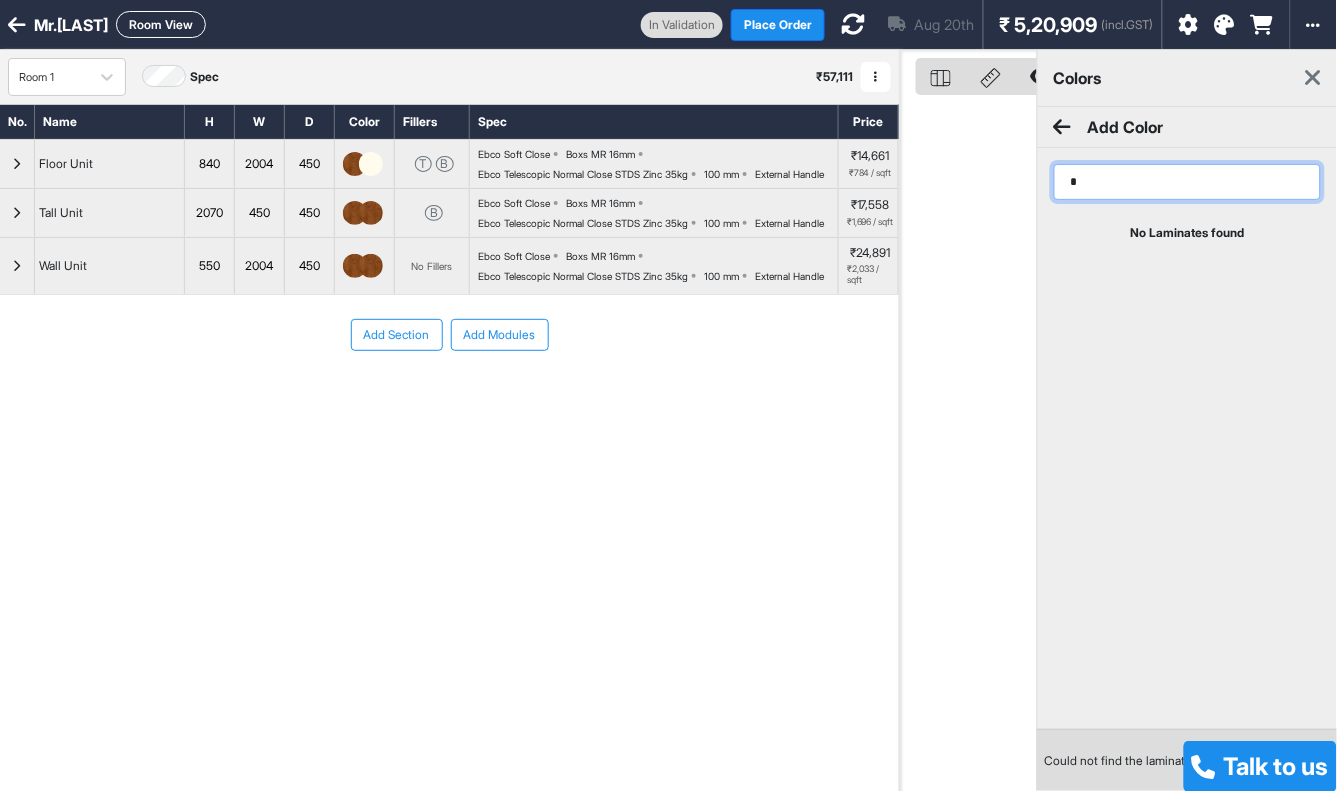 type 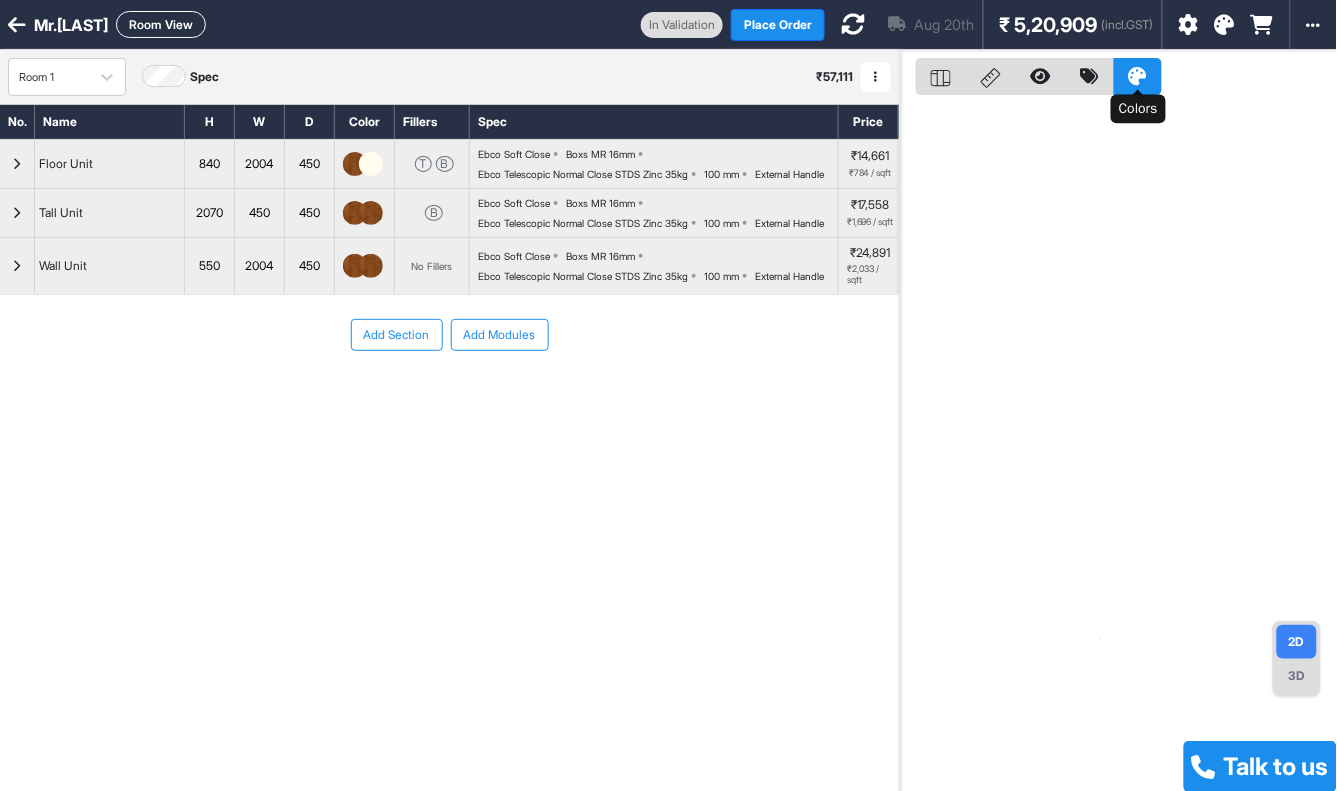 click at bounding box center (1138, 76) 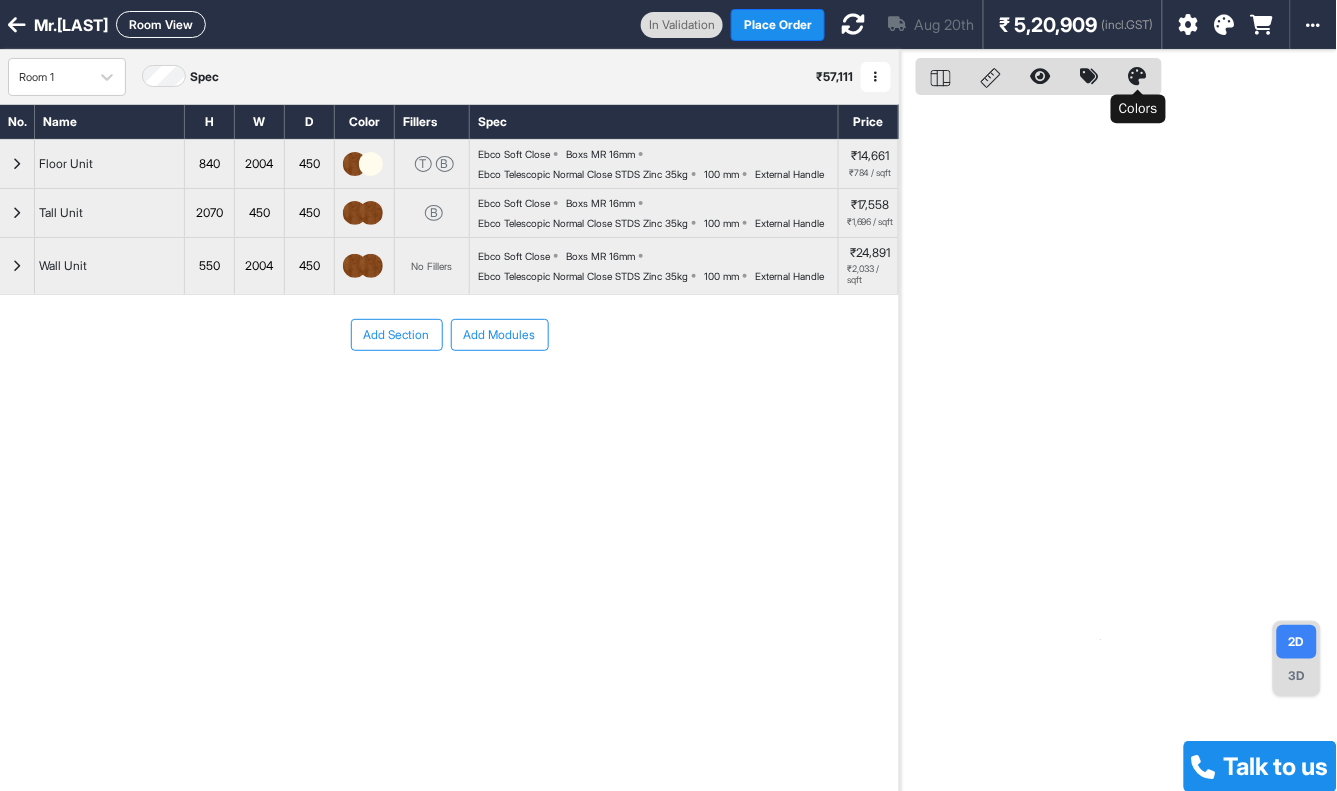 click at bounding box center (1138, 76) 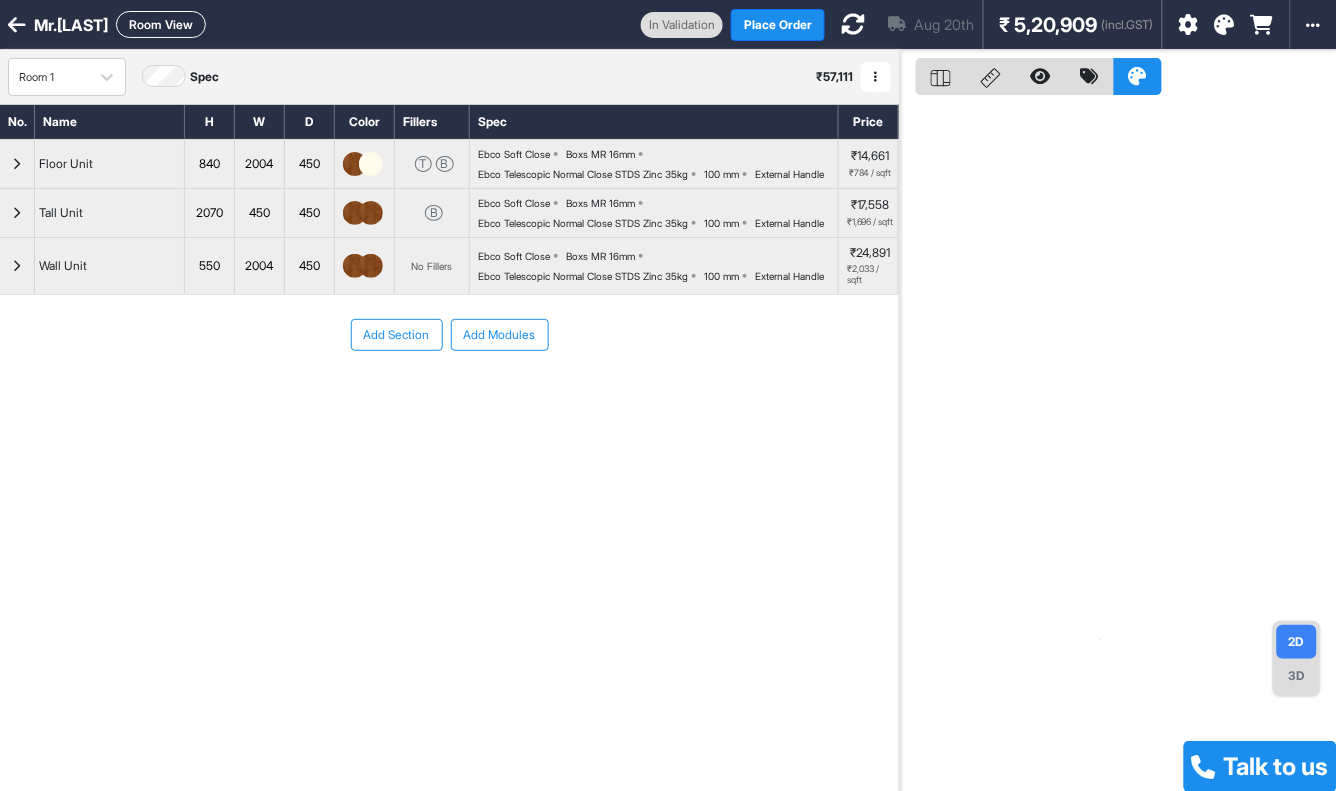 click at bounding box center [1225, 25] 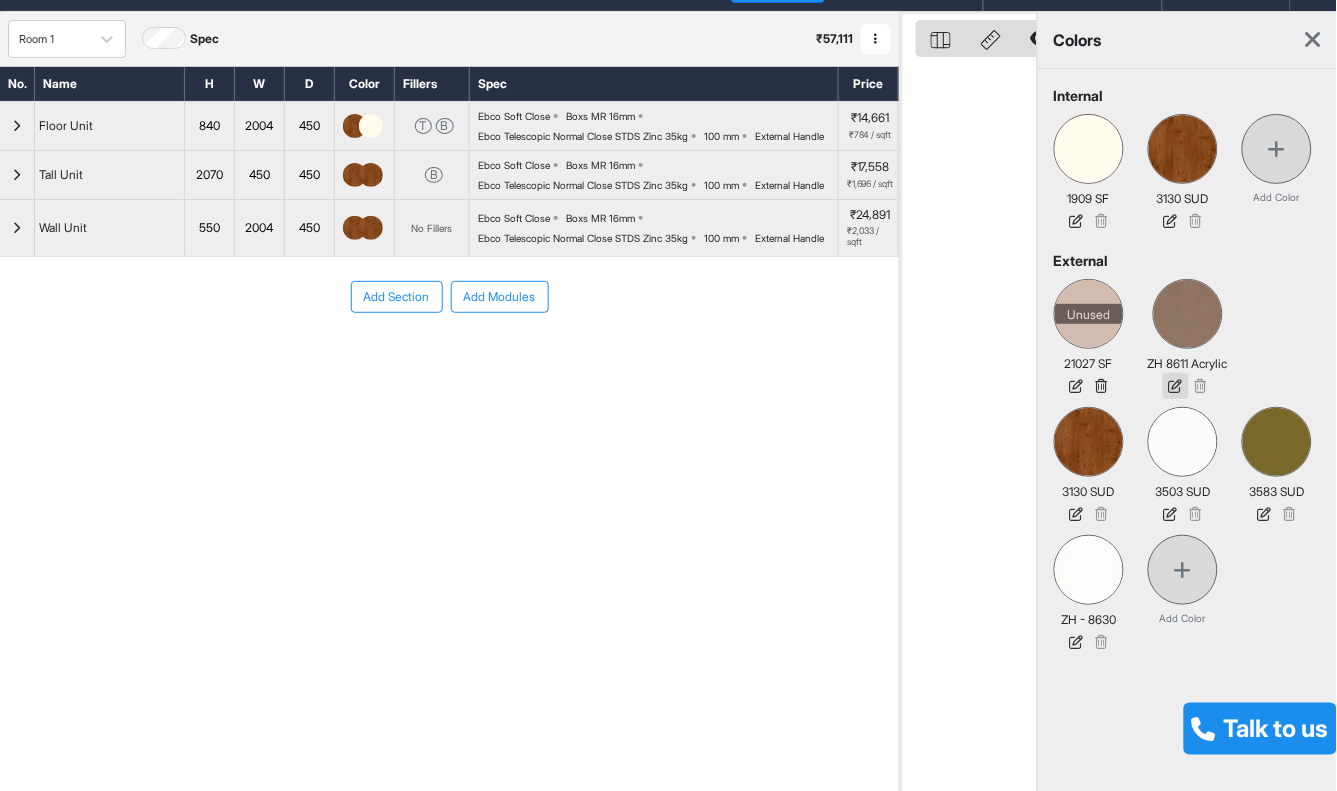 scroll, scrollTop: 50, scrollLeft: 0, axis: vertical 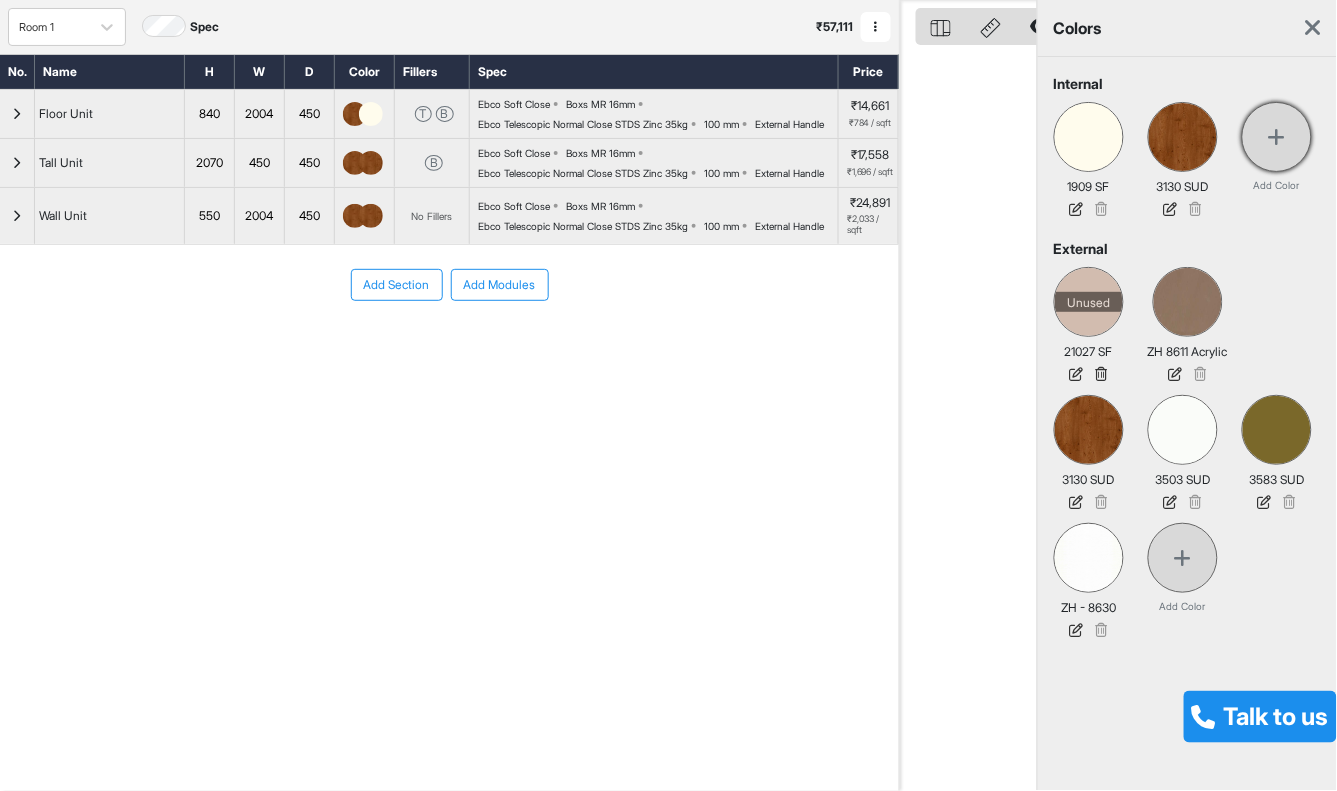 click at bounding box center (1277, 137) 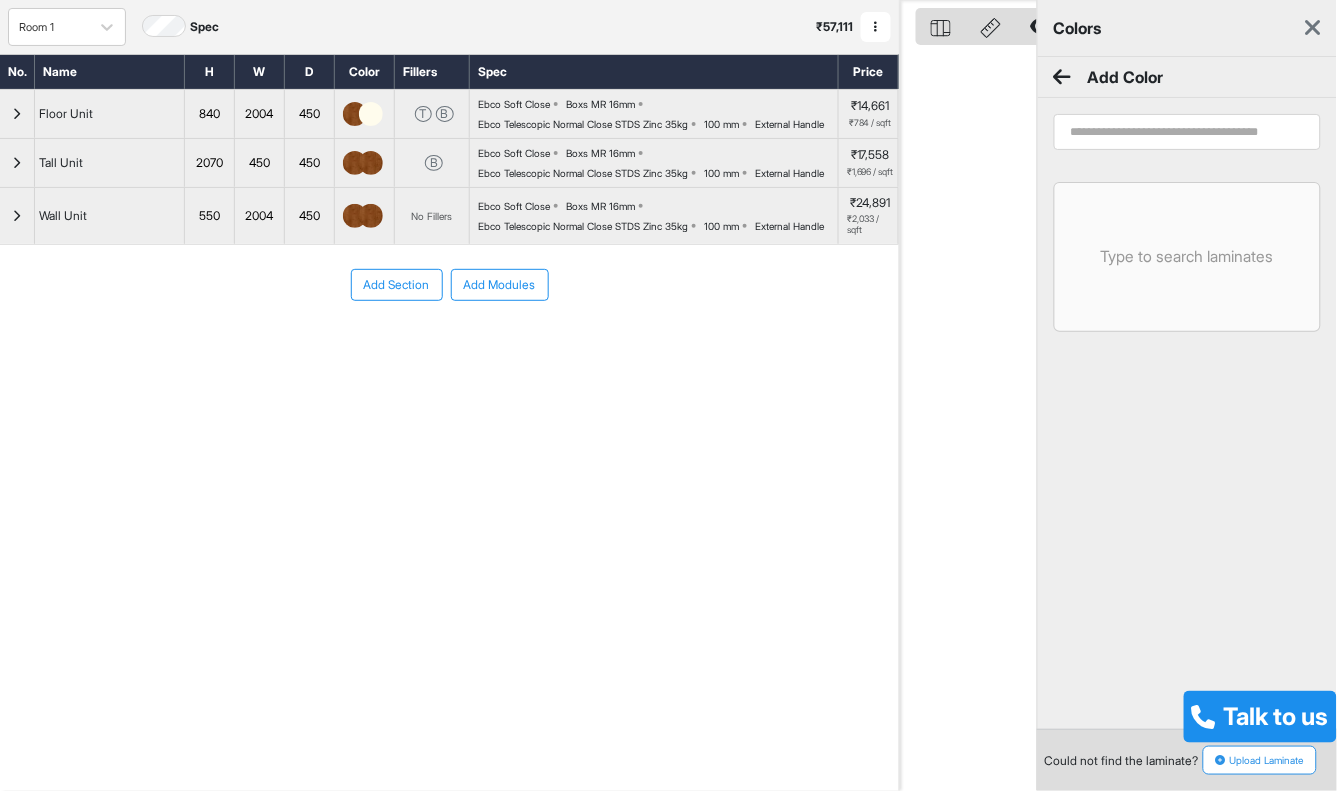 click on "Type to search laminates" at bounding box center (1187, 257) 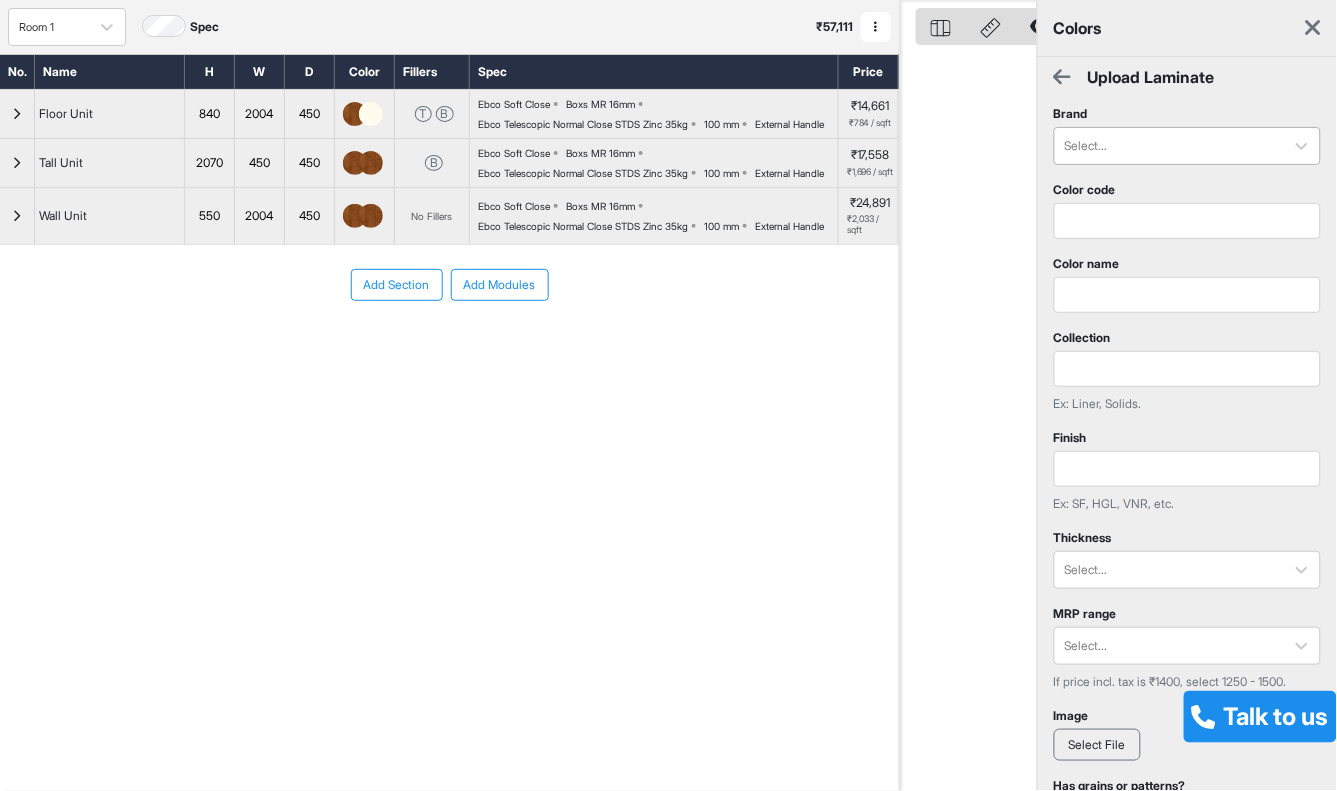 click at bounding box center [1169, 146] 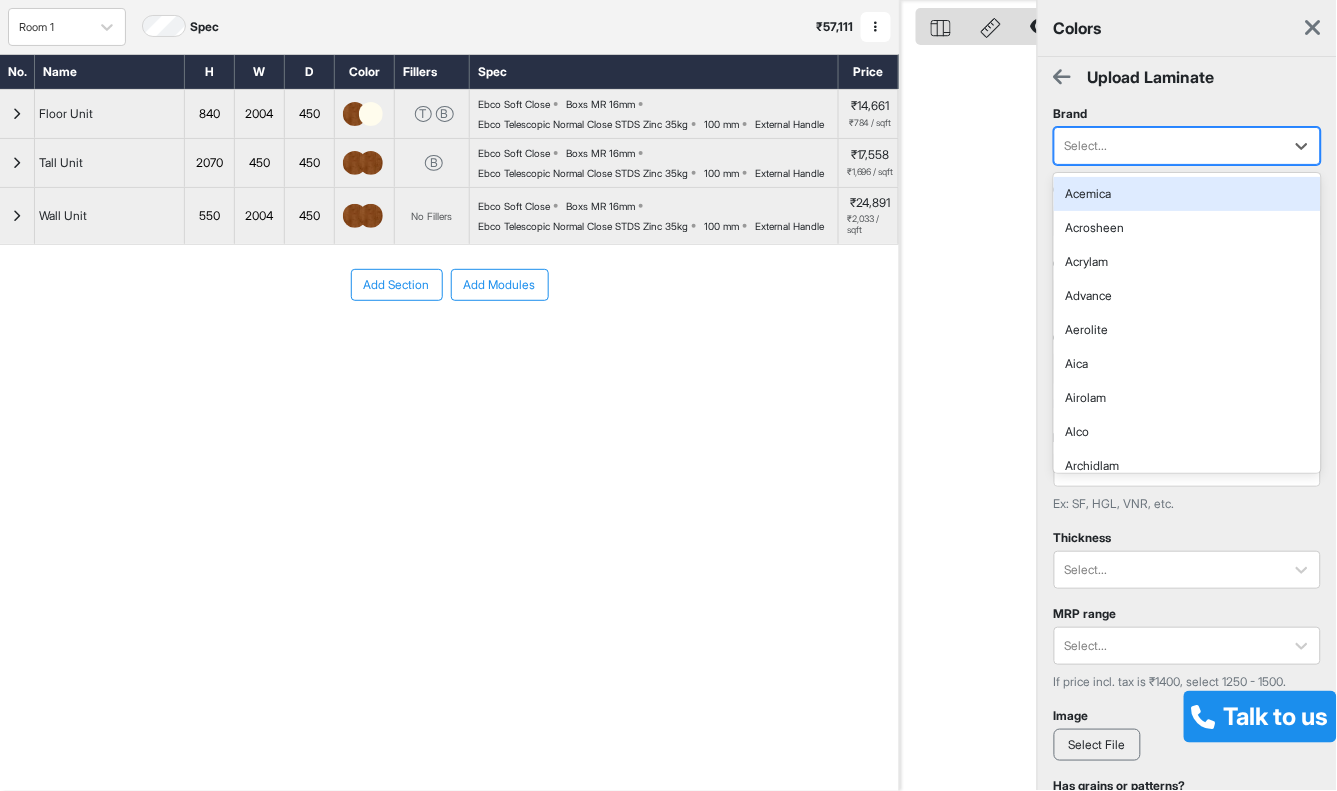 type on "*" 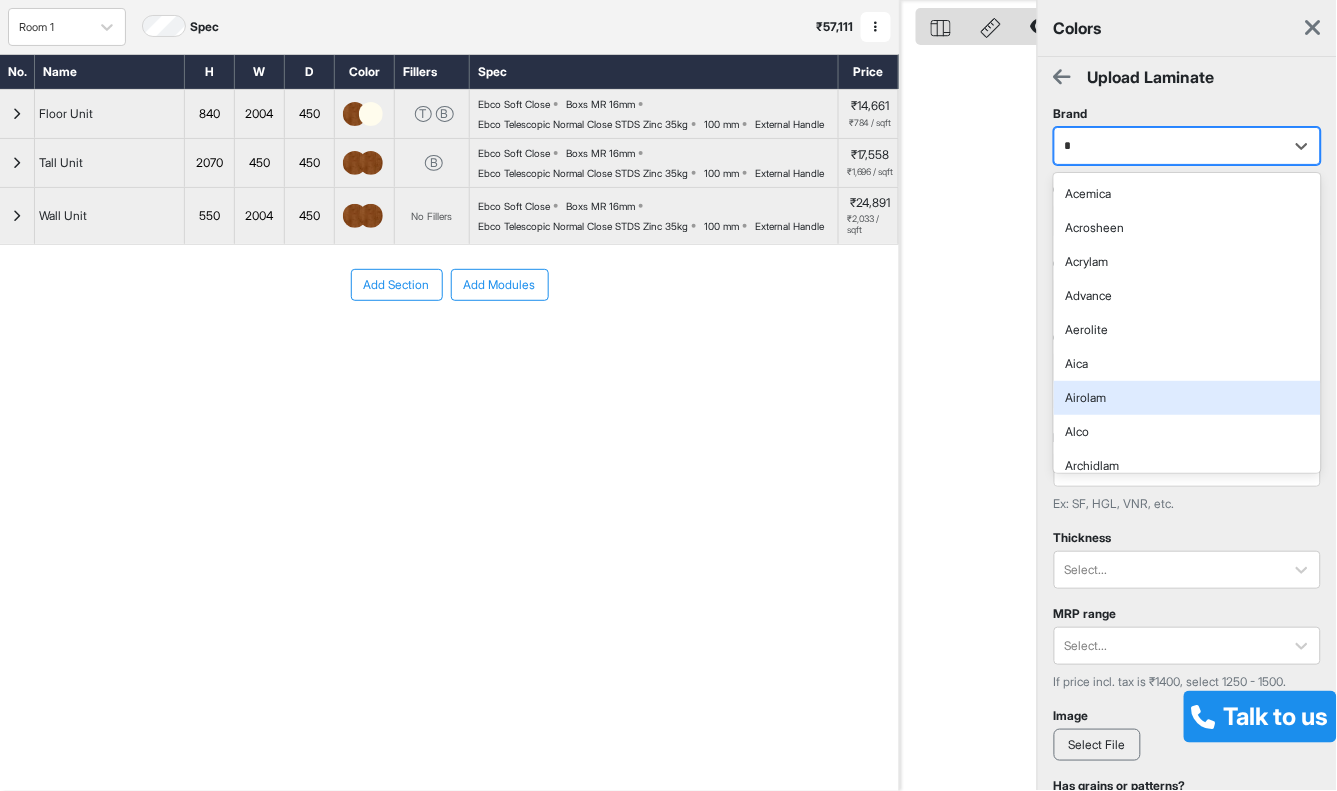 scroll, scrollTop: 111, scrollLeft: 0, axis: vertical 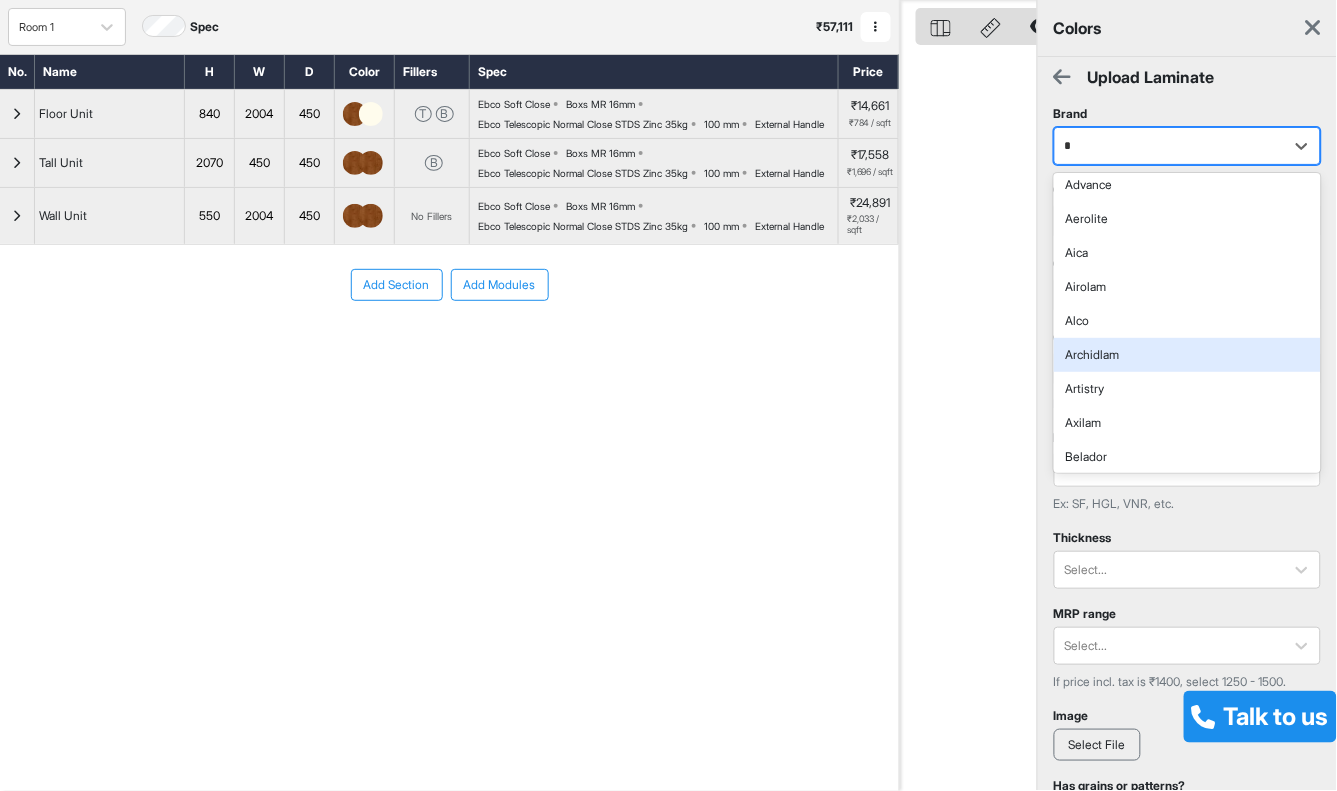 click on "Archidlam" at bounding box center (1187, 355) 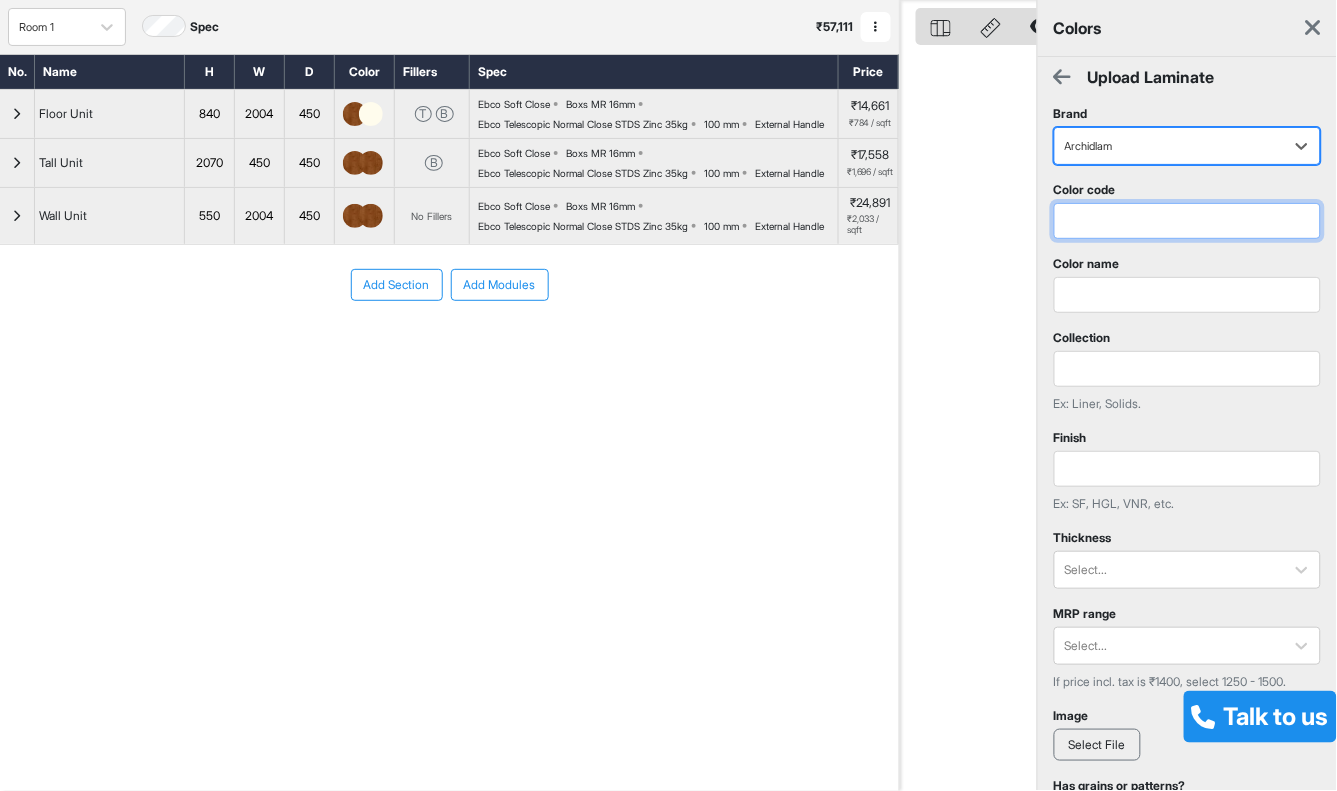 click at bounding box center (1187, 221) 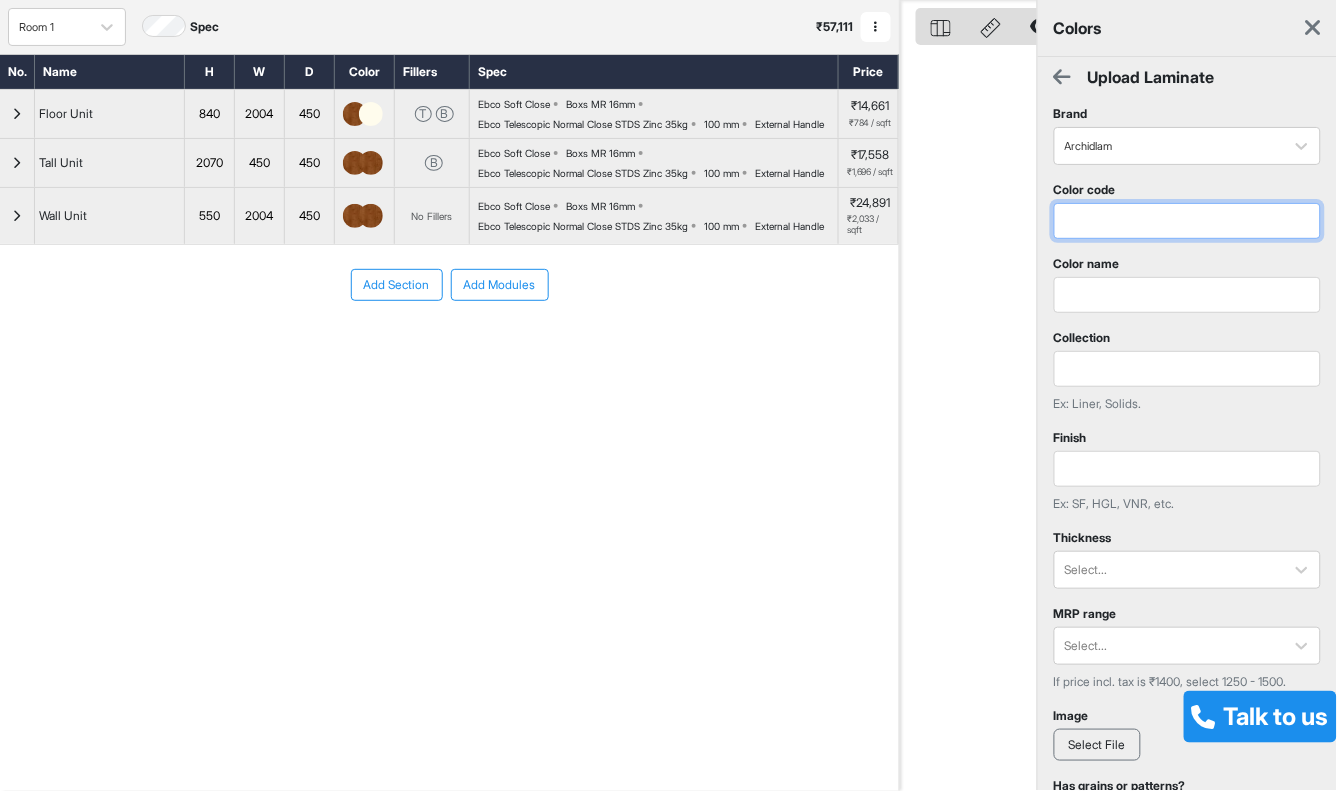 click at bounding box center [1187, 221] 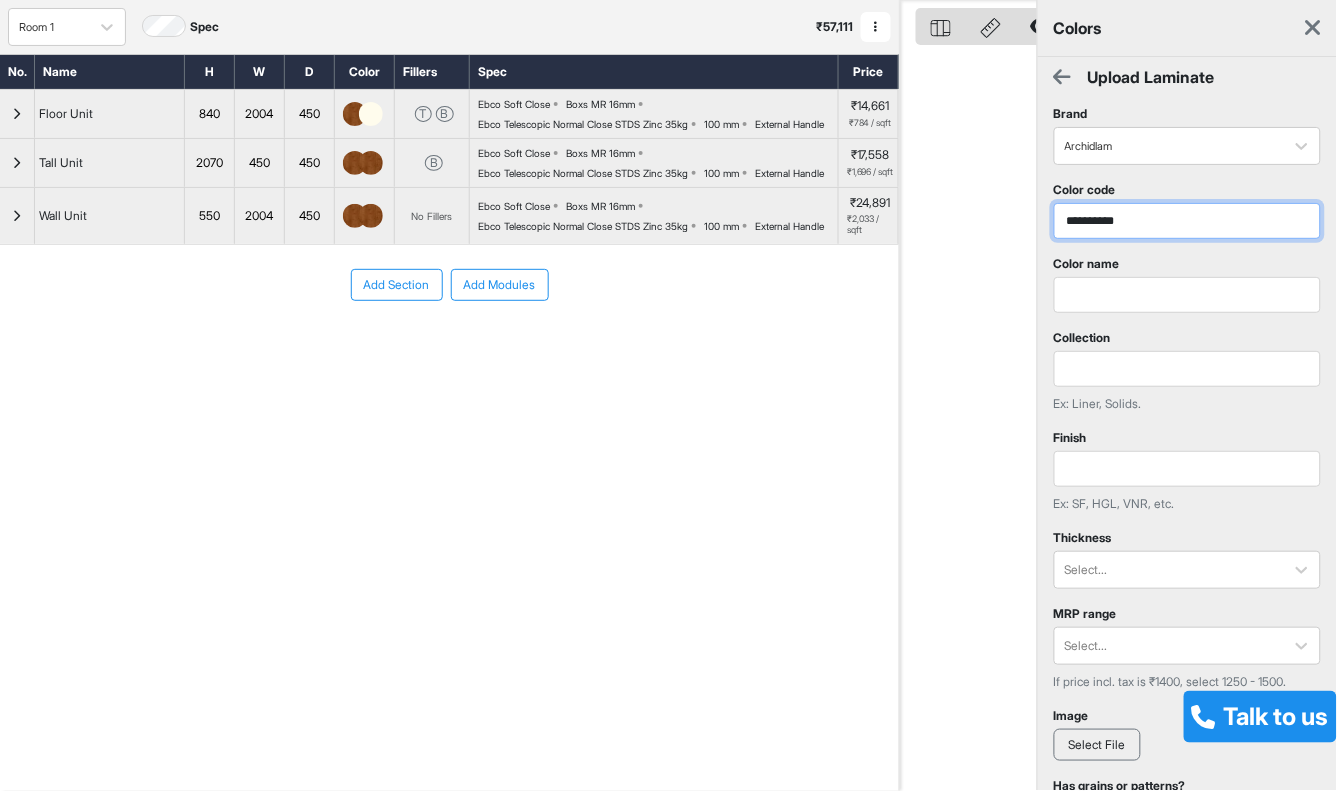 type on "**********" 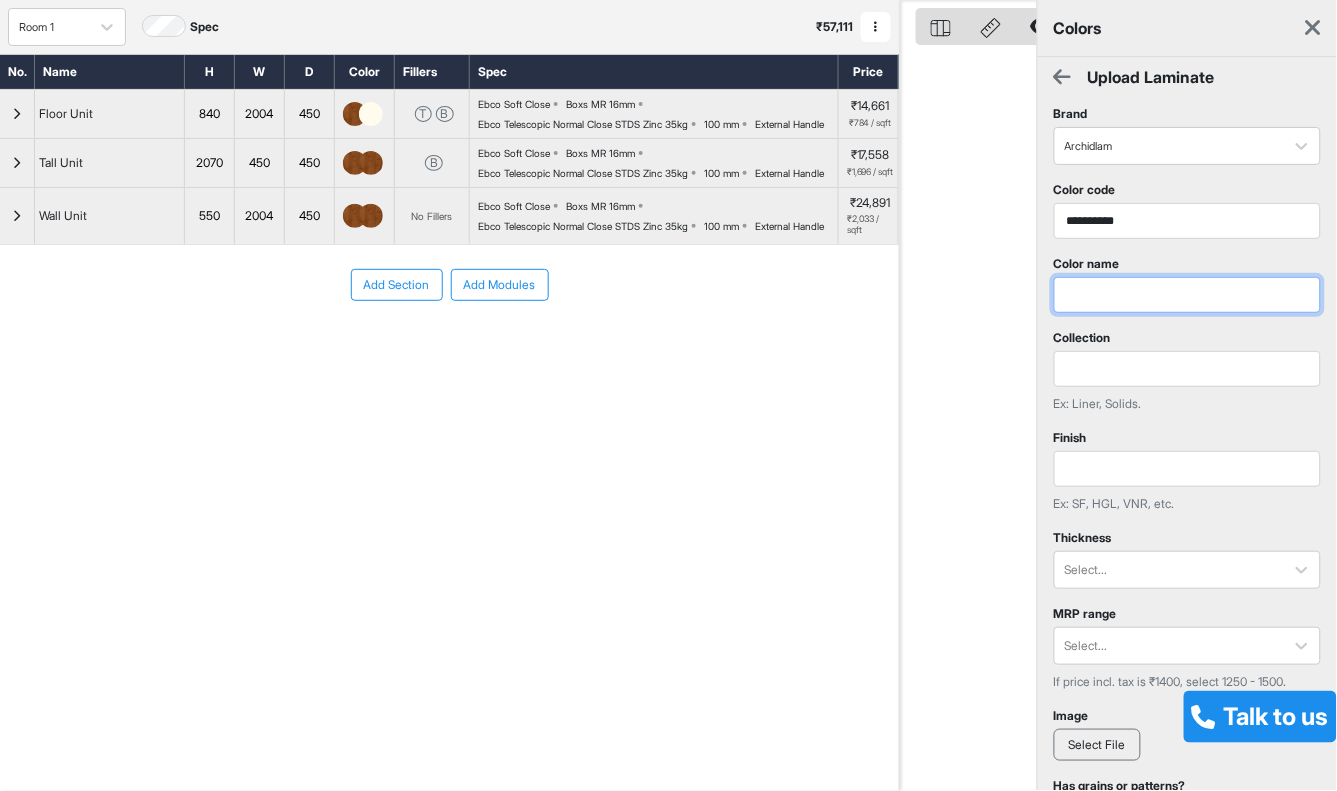 click at bounding box center [1187, 295] 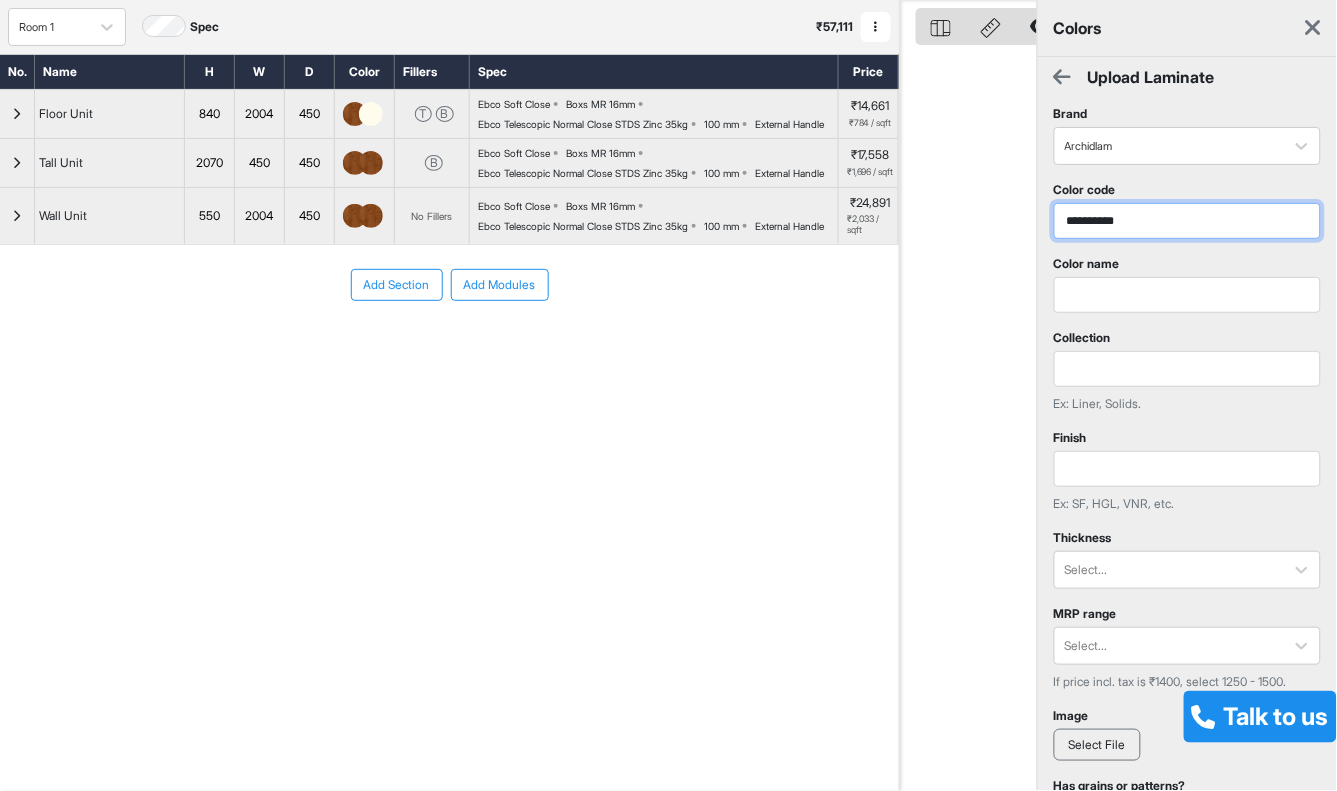 drag, startPoint x: 1132, startPoint y: 213, endPoint x: 1013, endPoint y: 212, distance: 119.0042 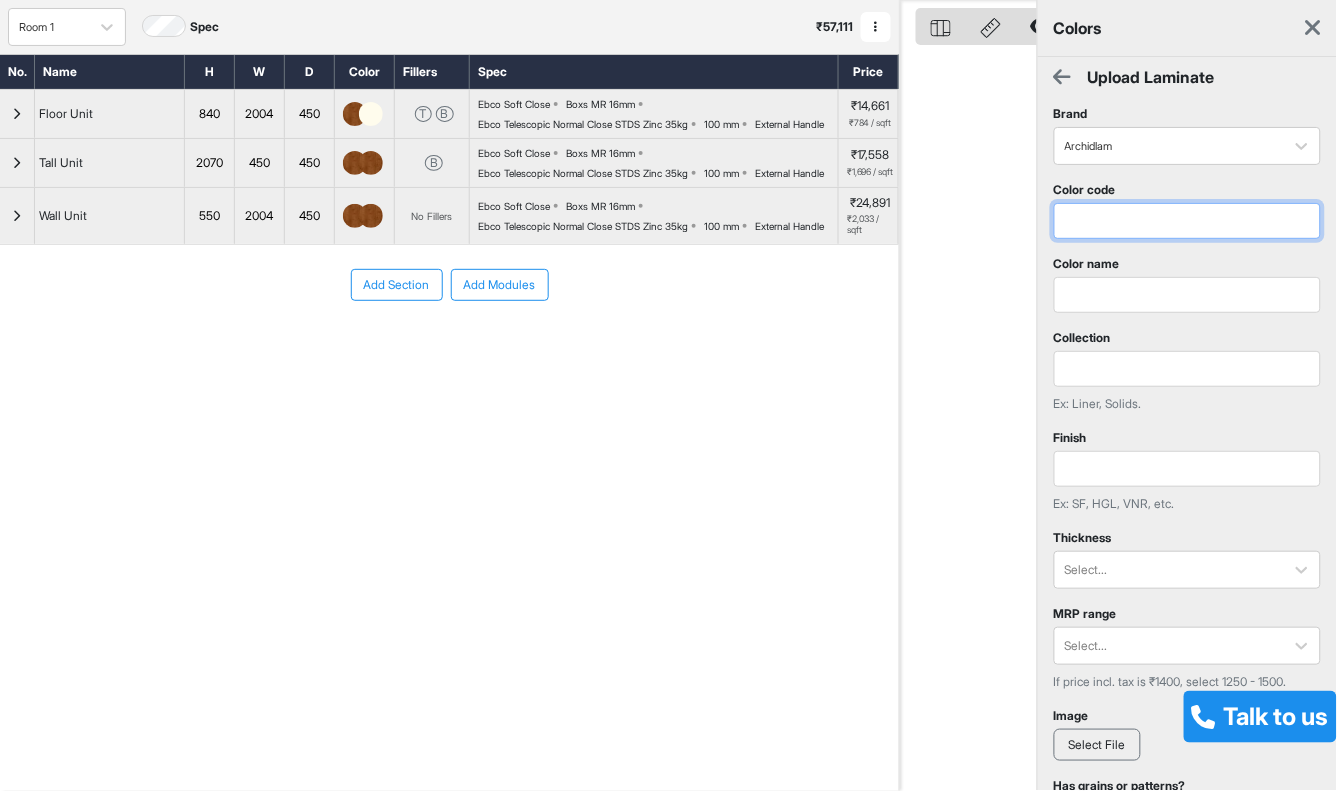 type 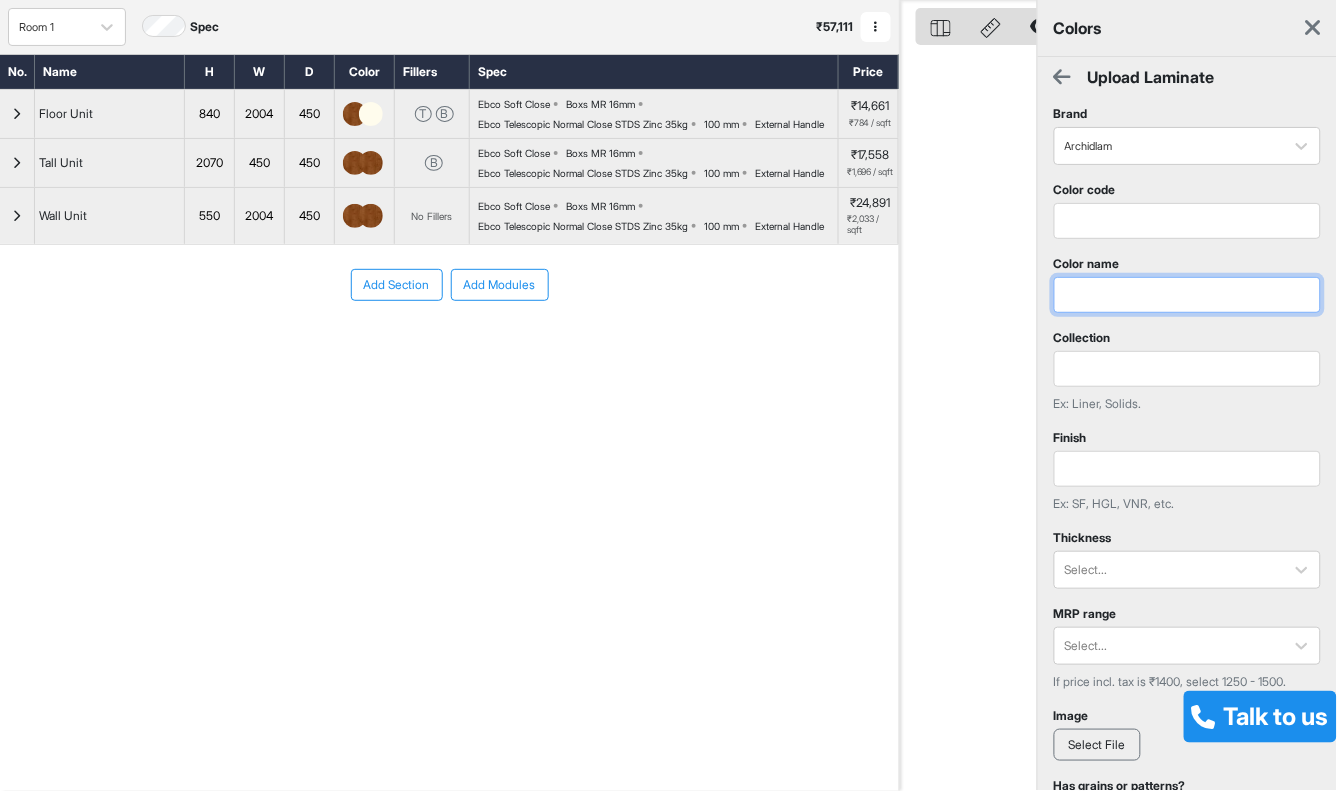 click at bounding box center [1187, 295] 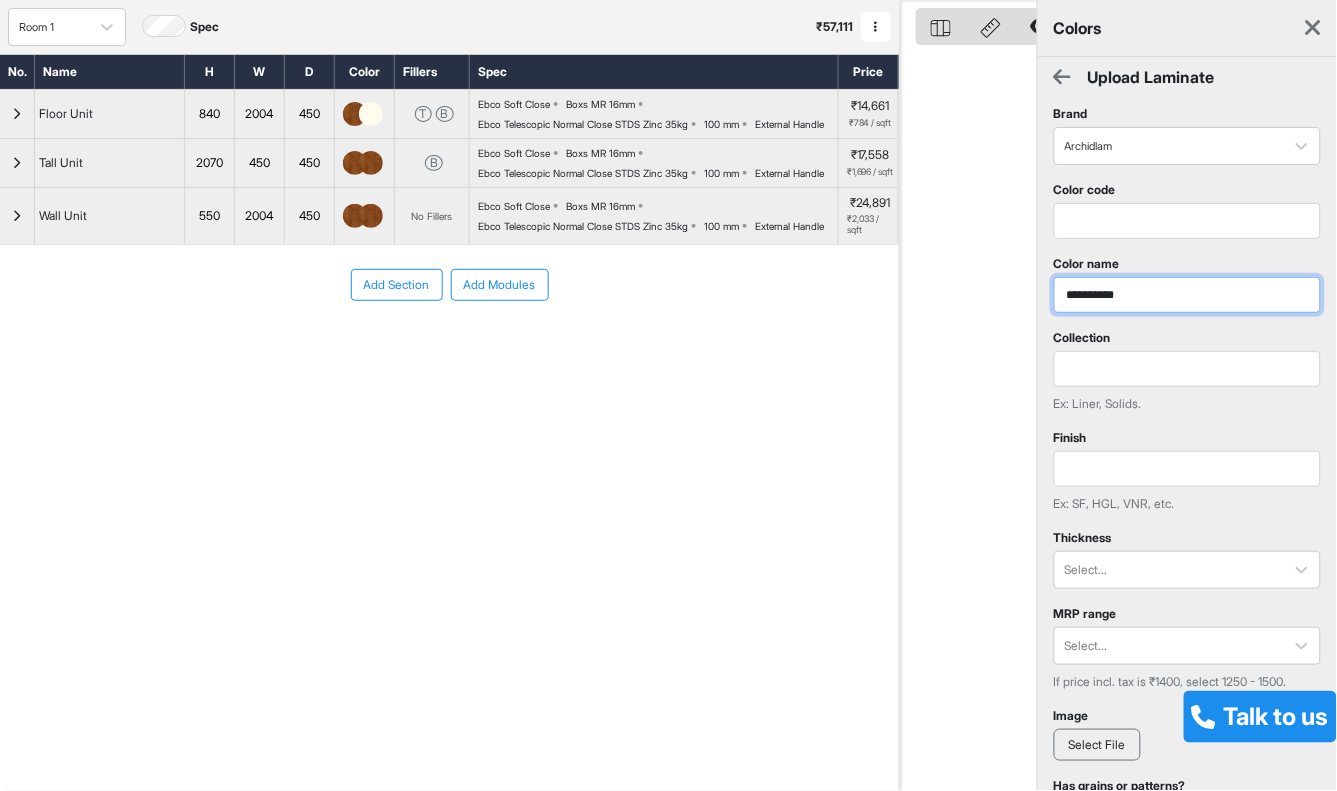 type on "**********" 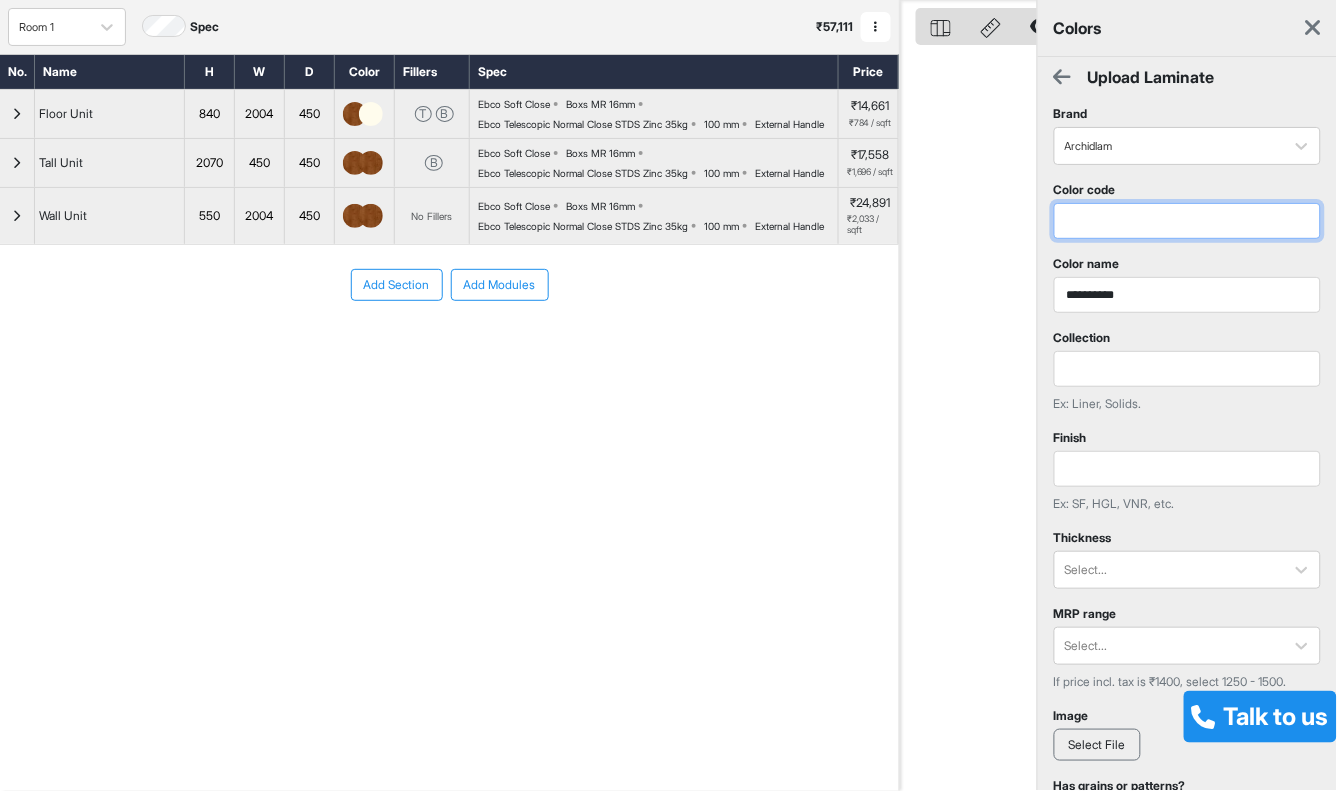 click at bounding box center (1187, 221) 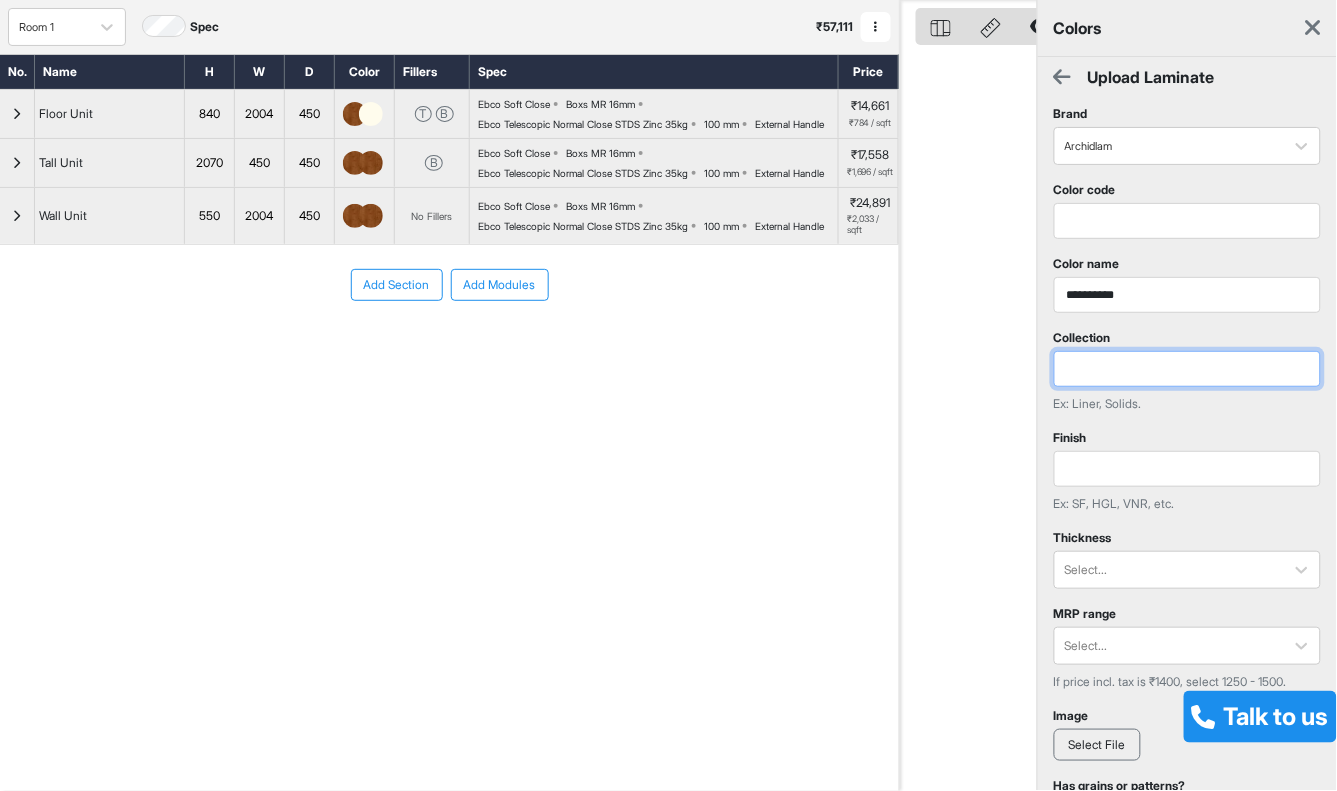 click at bounding box center (1187, 369) 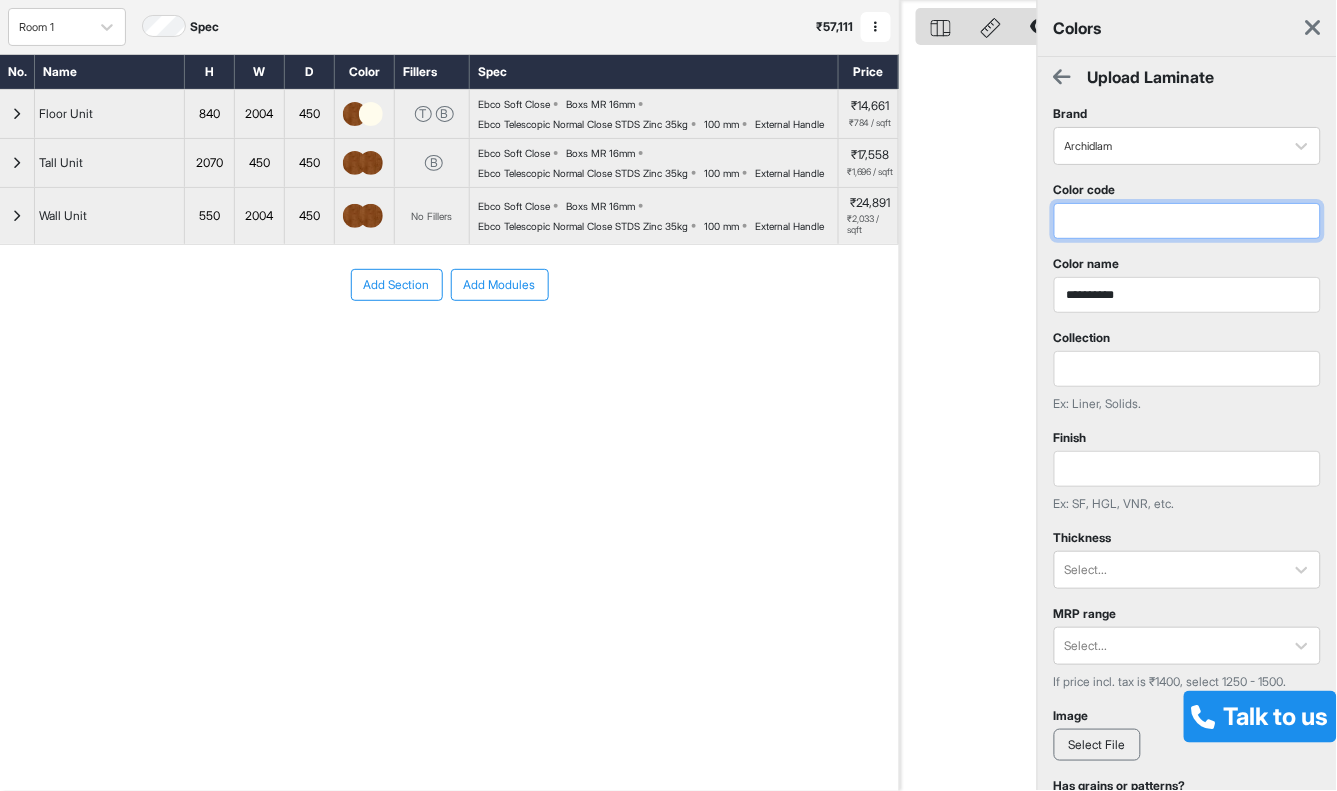 click at bounding box center [1187, 221] 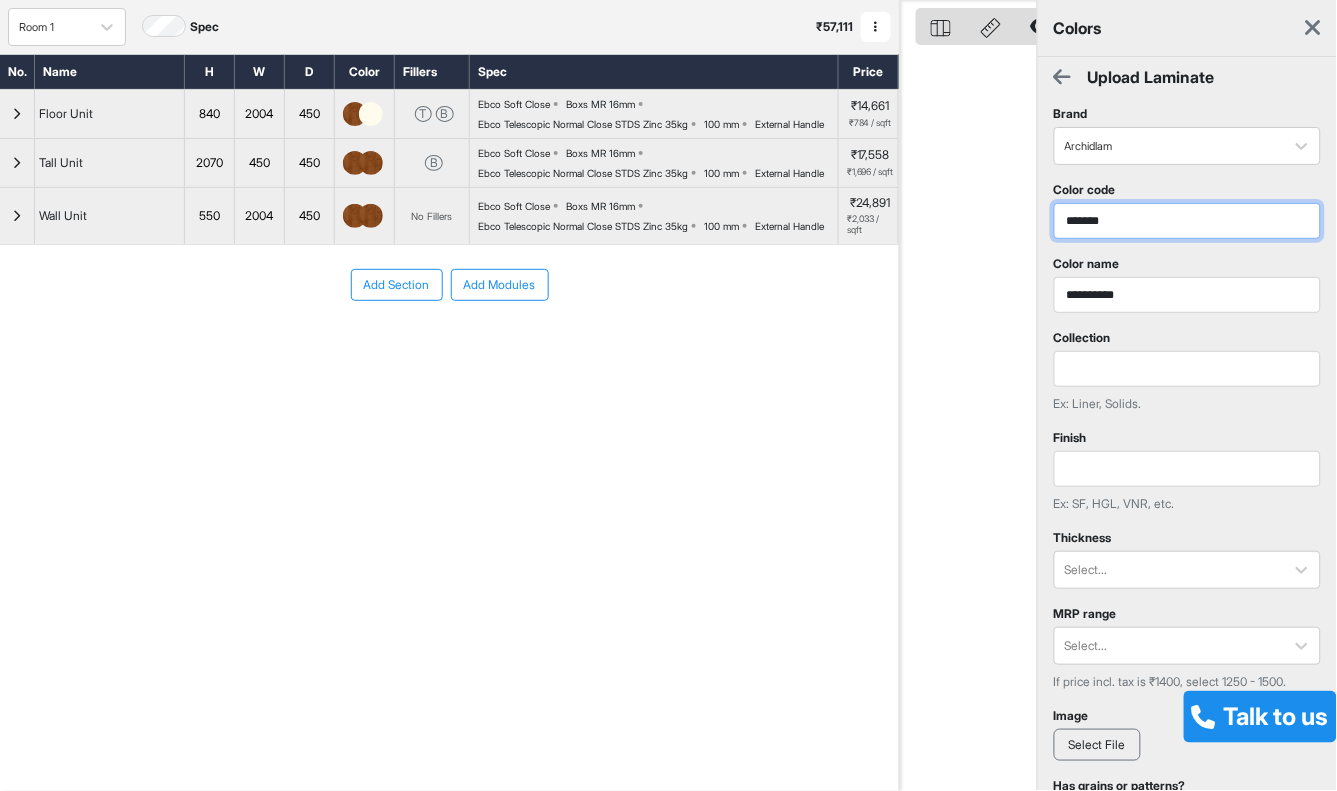 click on "*******" at bounding box center [1187, 221] 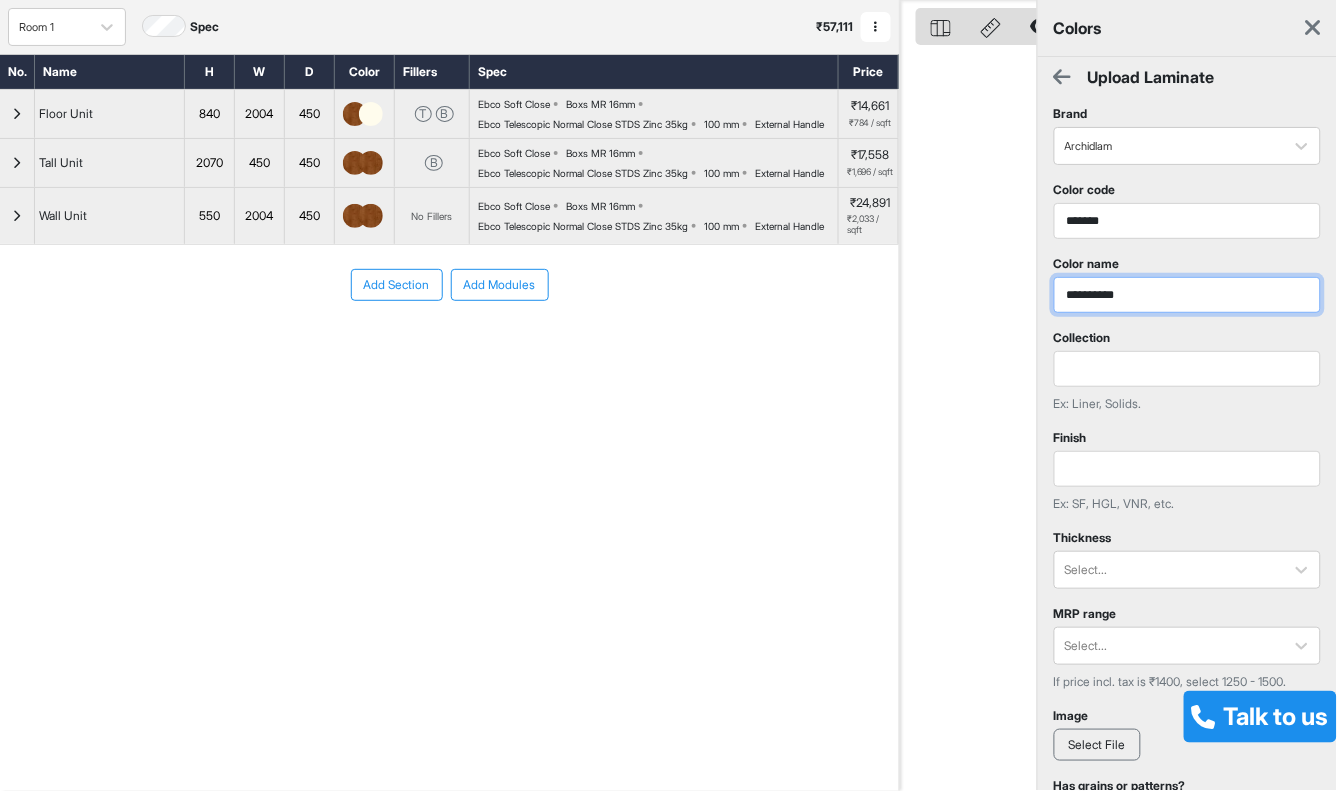 click on "**********" at bounding box center [1187, 295] 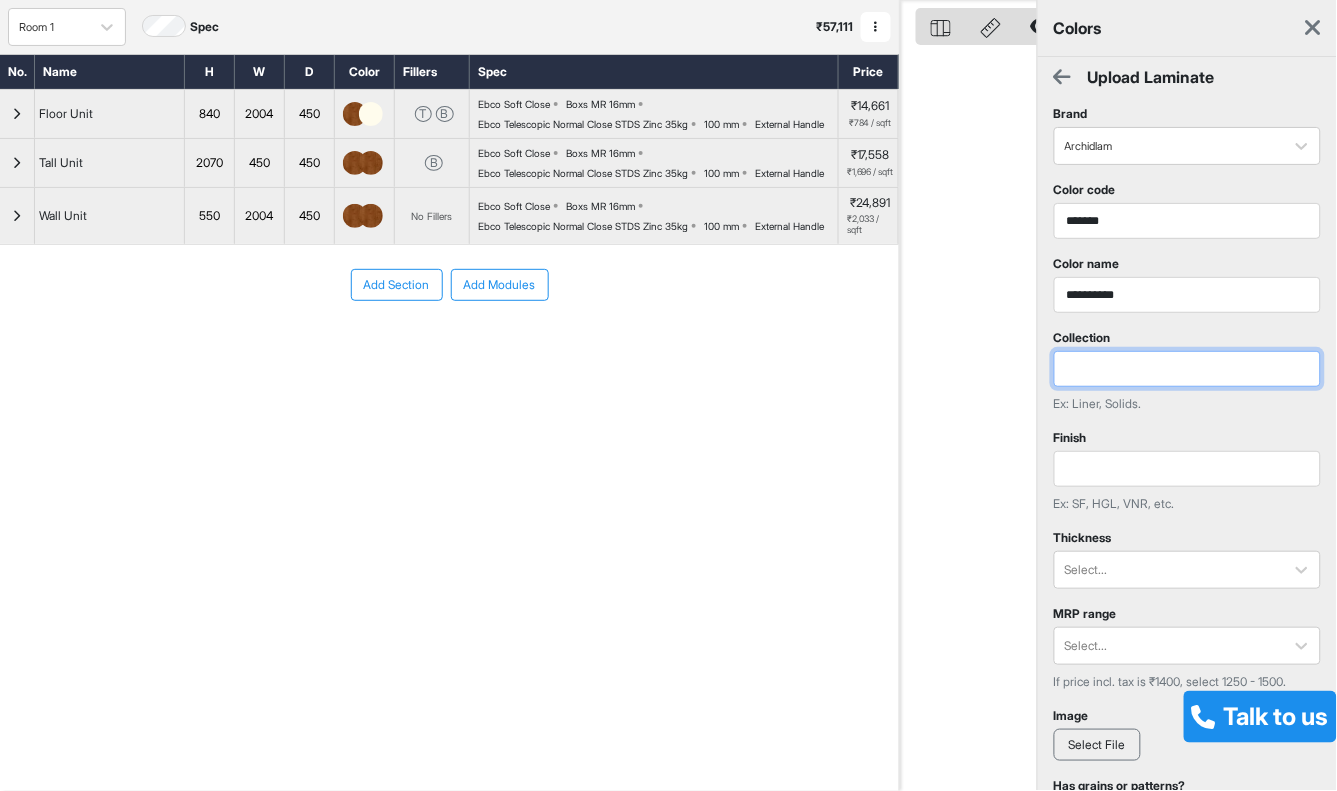 click at bounding box center [1187, 369] 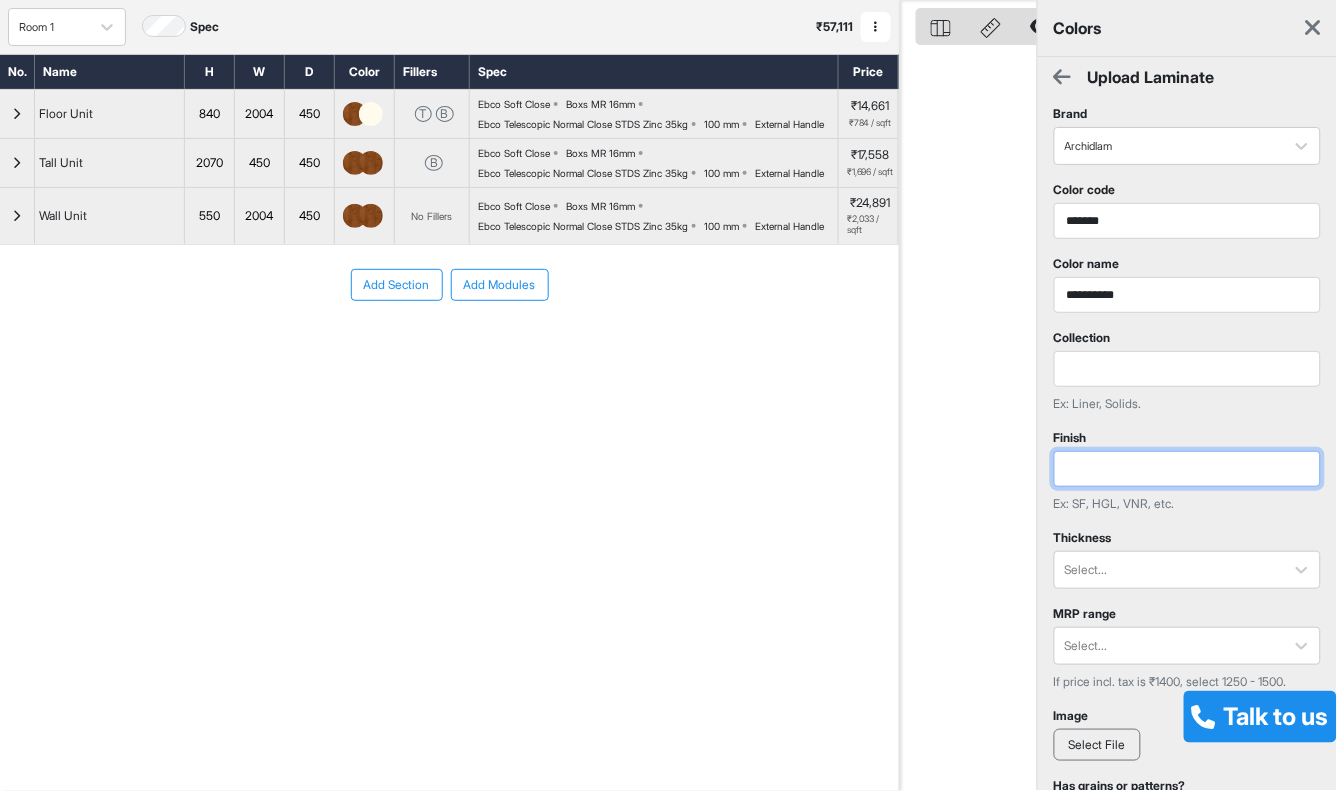 click at bounding box center [1187, 469] 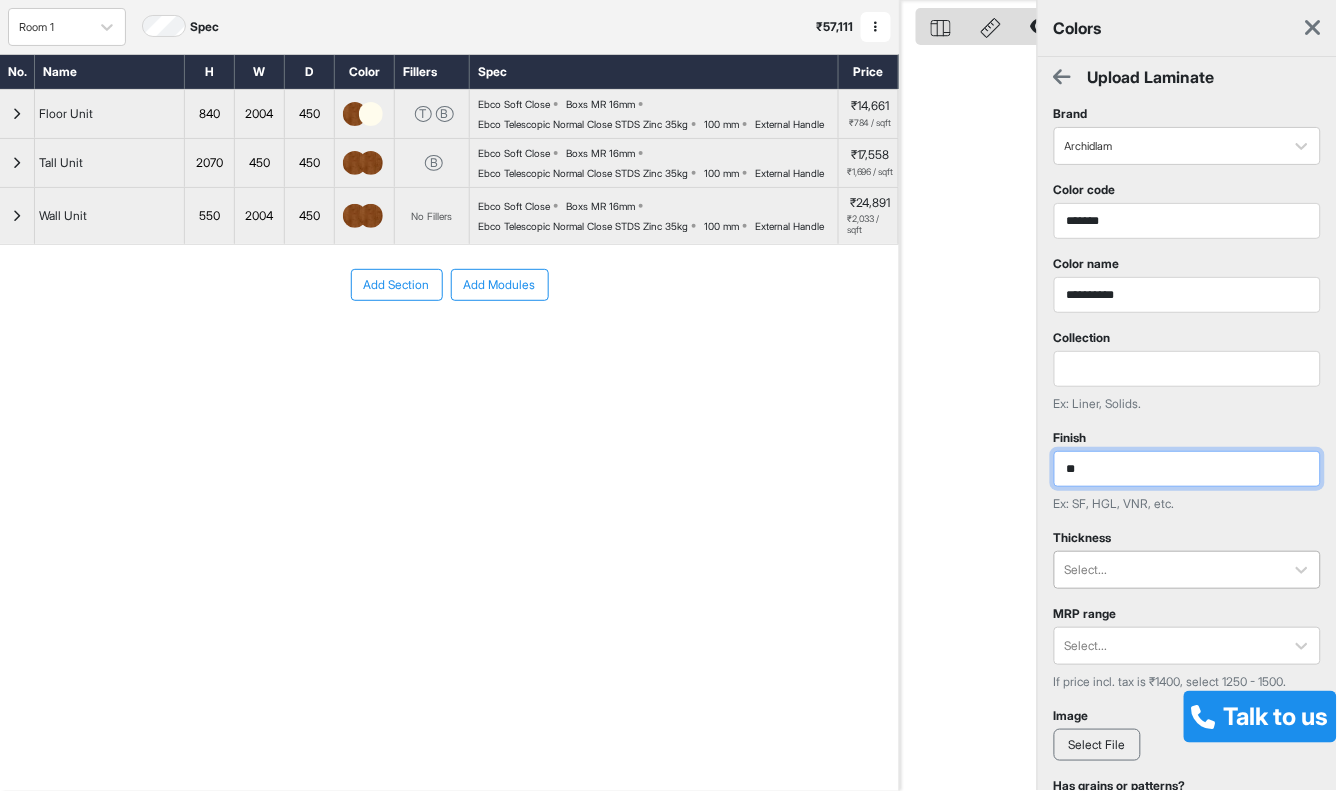 type on "**" 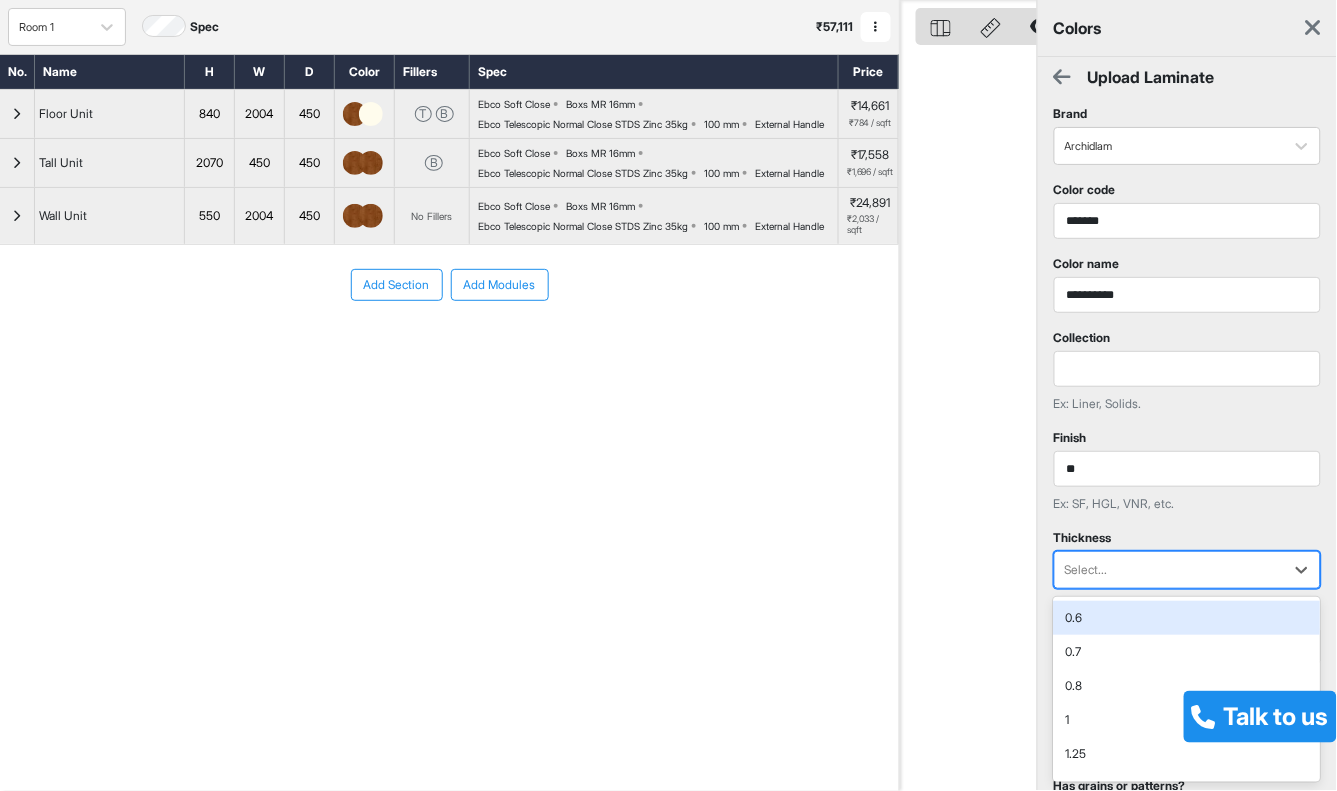 click at bounding box center [1169, 570] 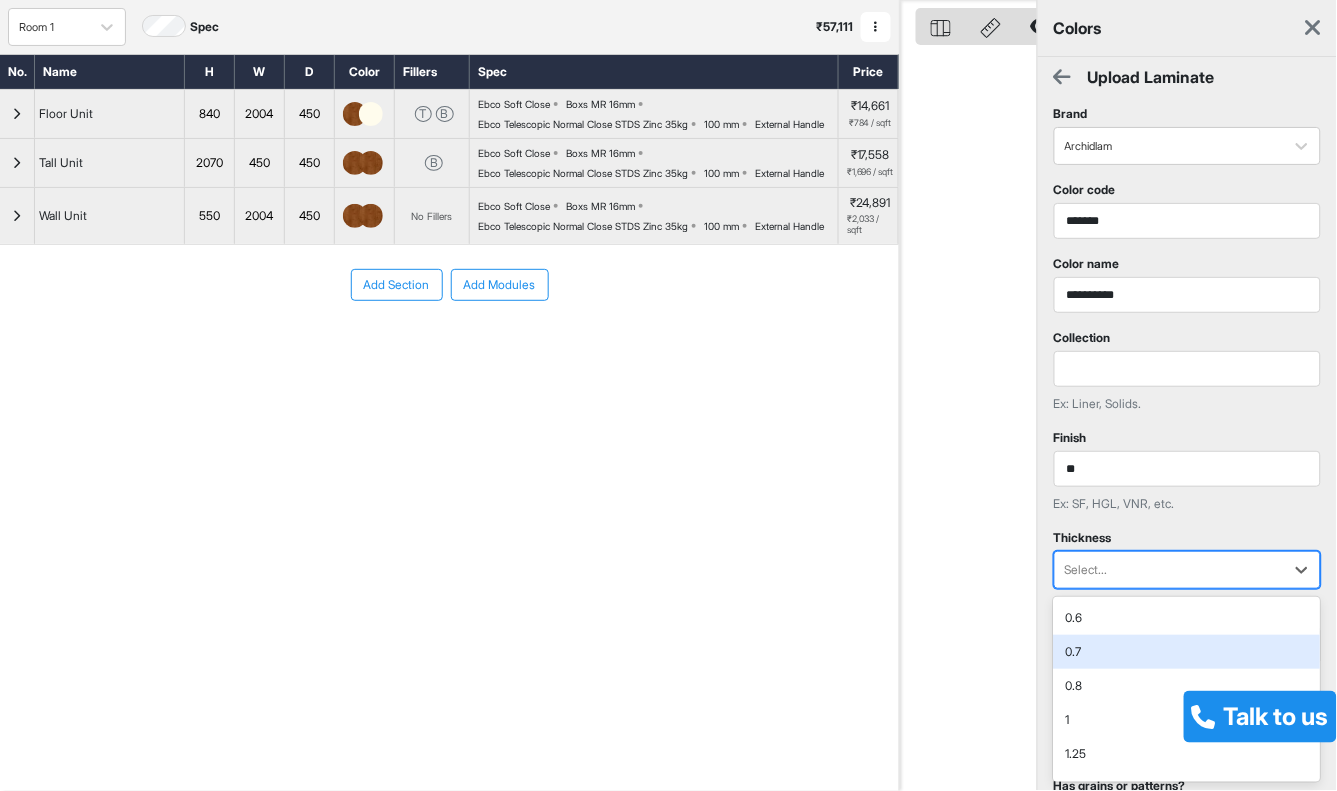 click on "0.7" at bounding box center [1187, 652] 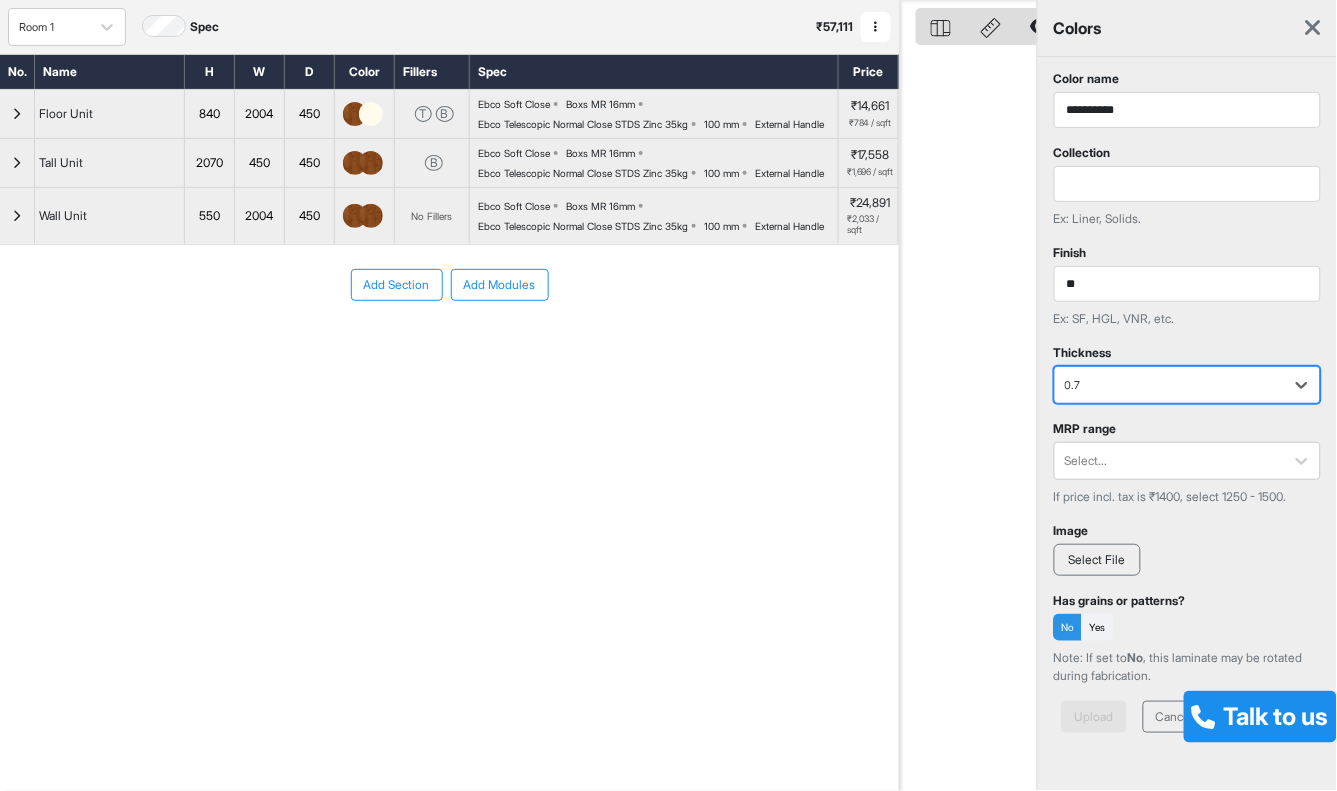 scroll, scrollTop: 222, scrollLeft: 0, axis: vertical 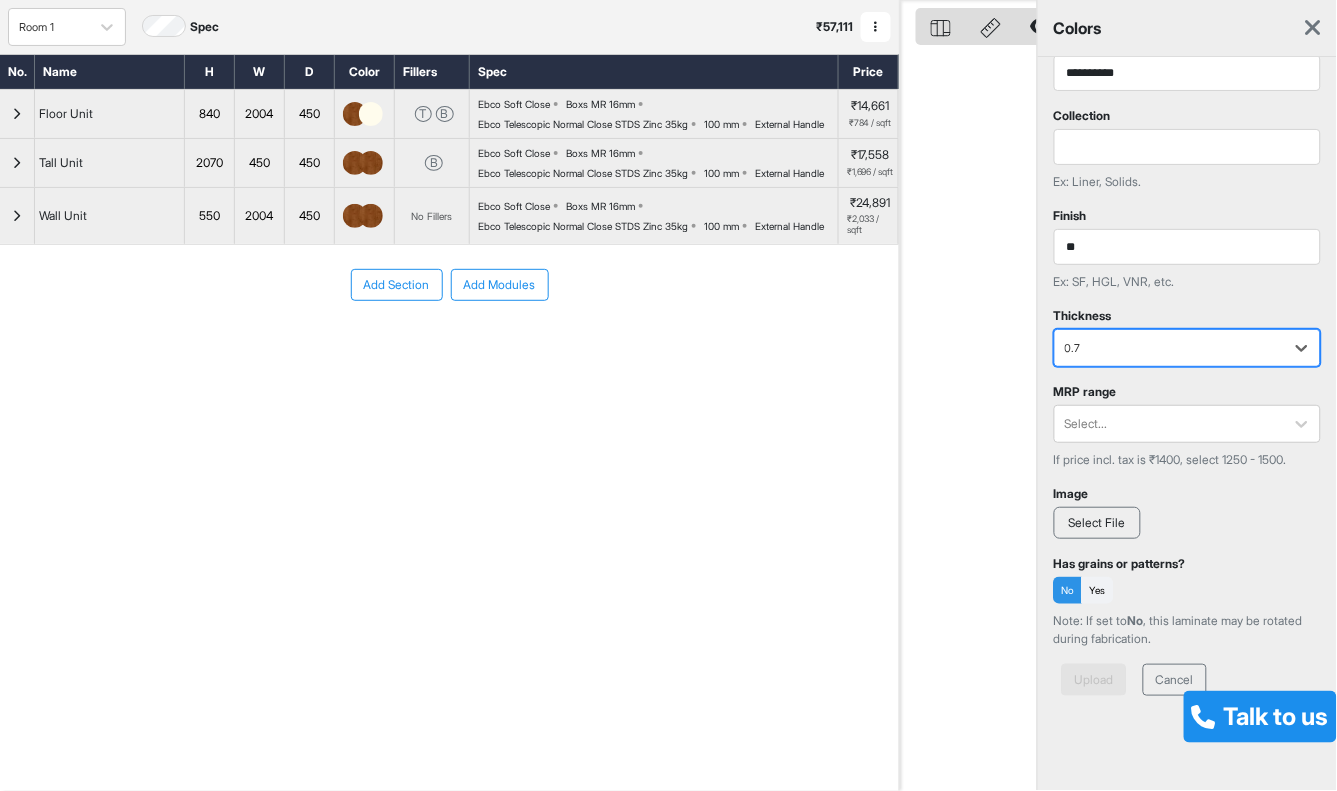 click on "Select File" at bounding box center (1097, 523) 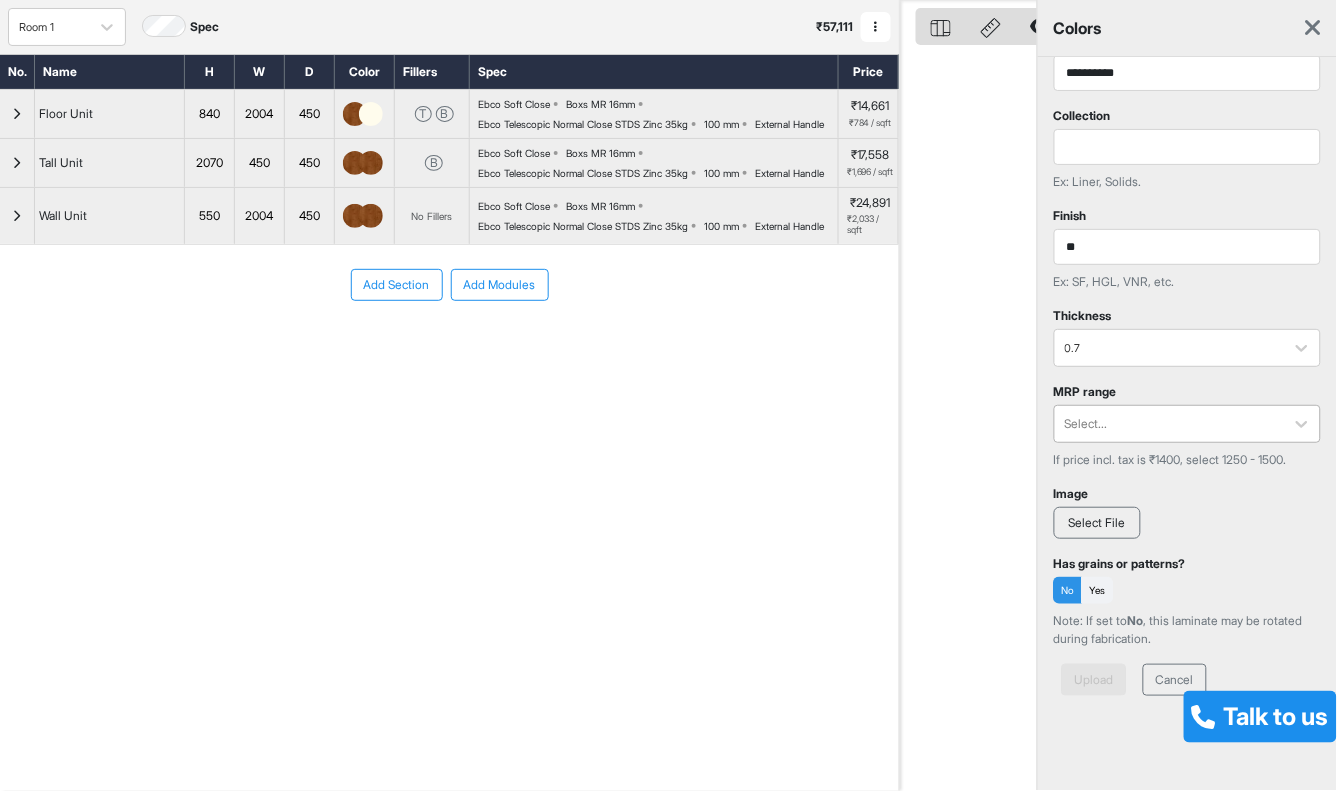 click at bounding box center (1169, 424) 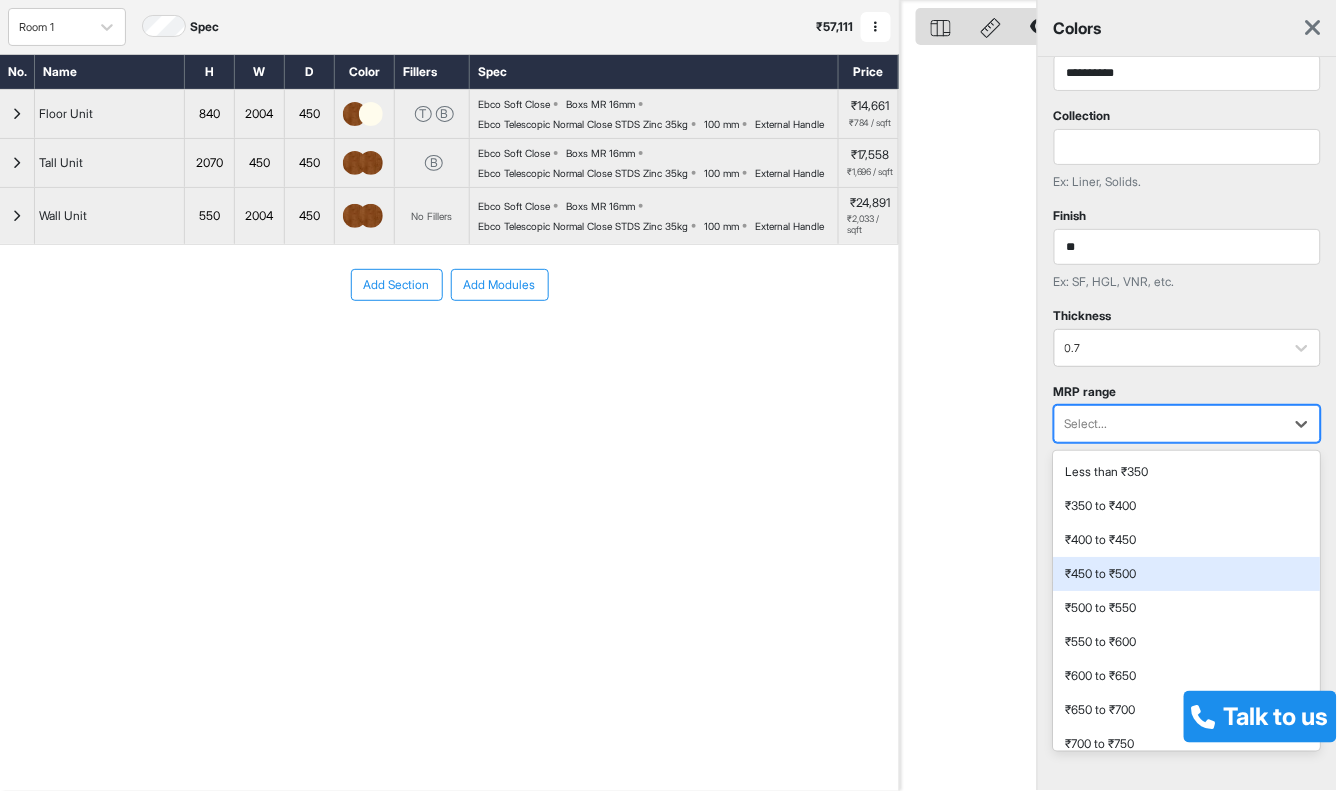 click on "₹450 to ₹500" at bounding box center (1187, 574) 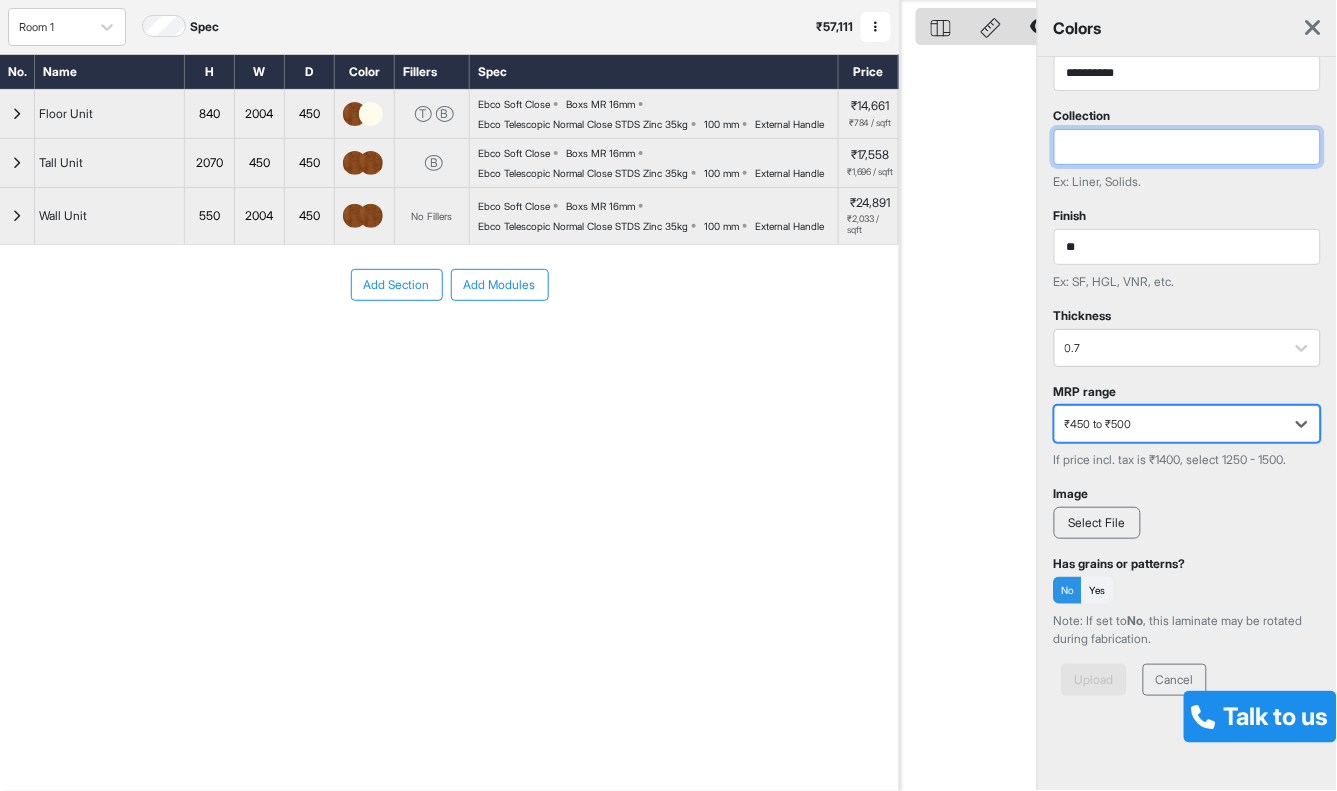 click at bounding box center (1187, 147) 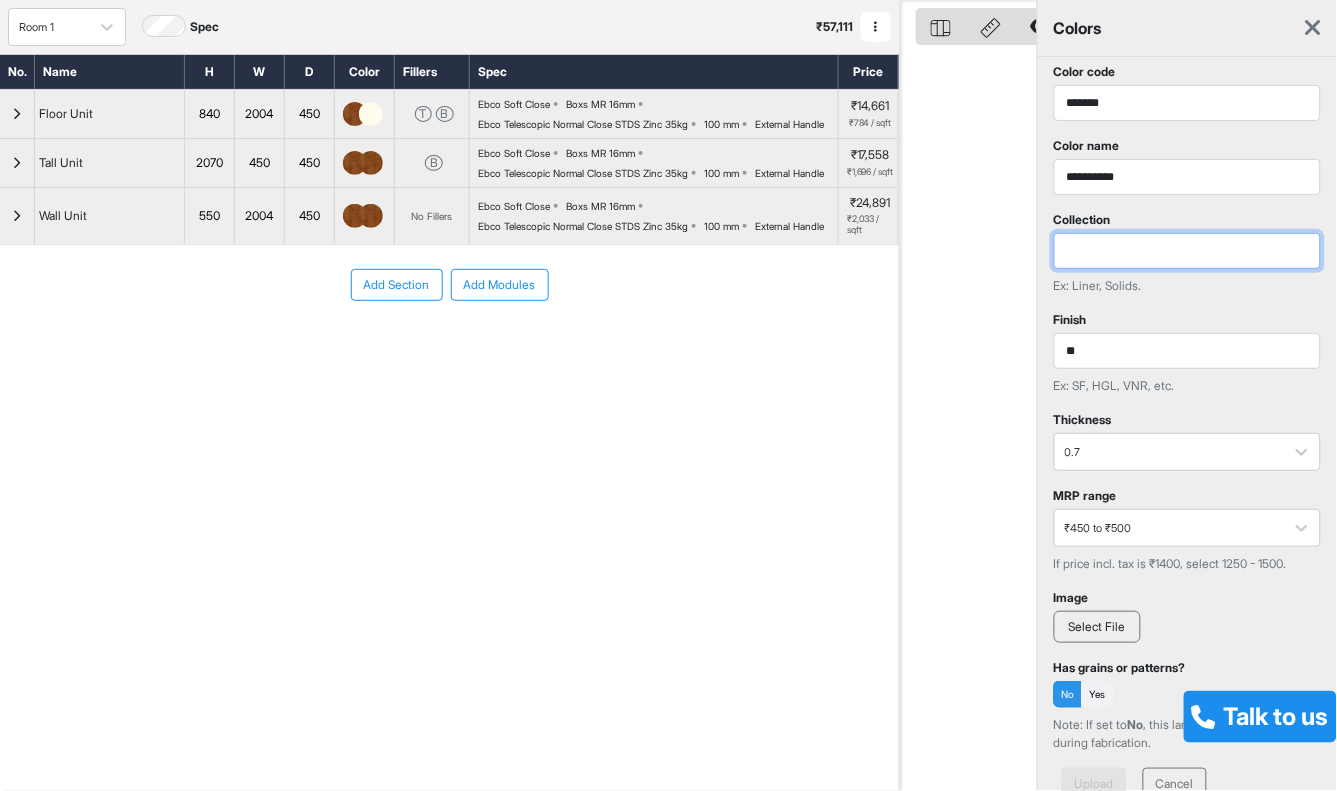 scroll, scrollTop: 0, scrollLeft: 0, axis: both 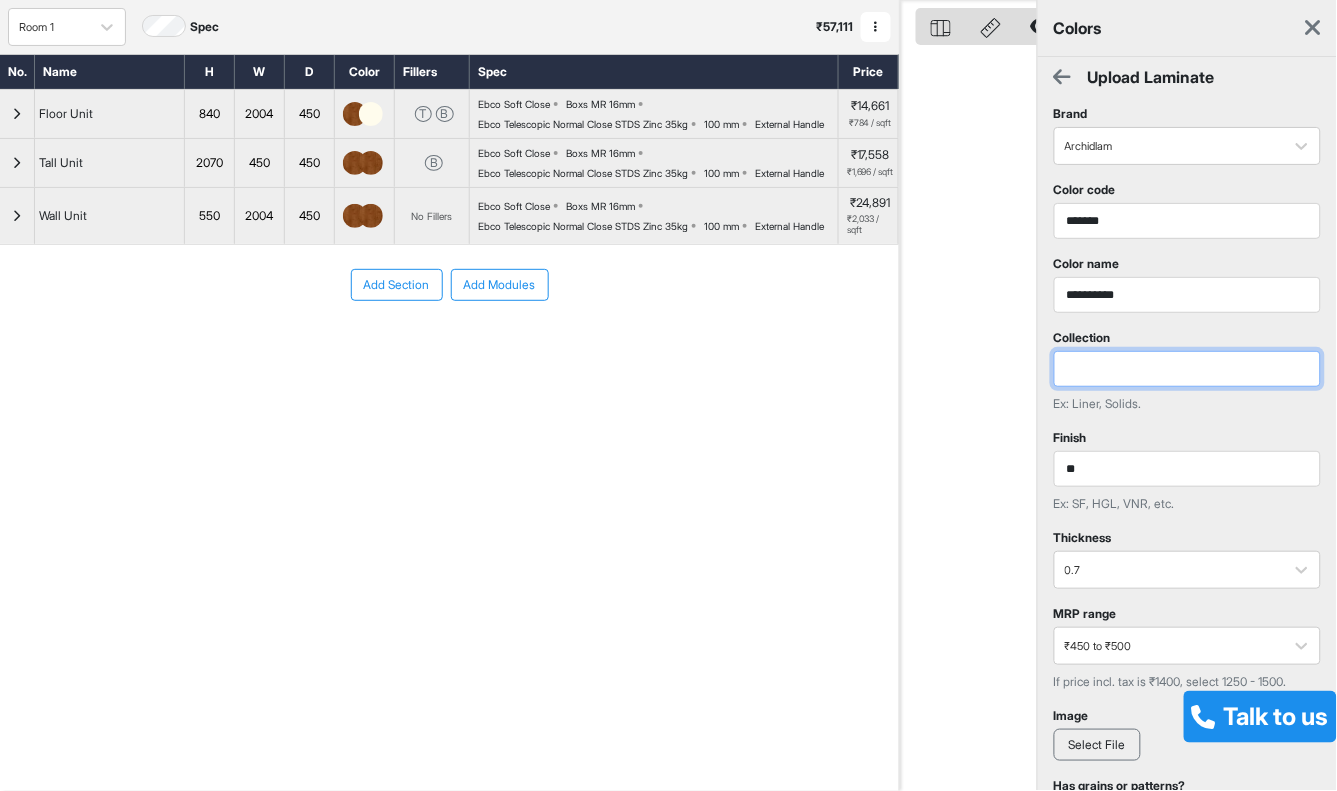 click at bounding box center (1187, 369) 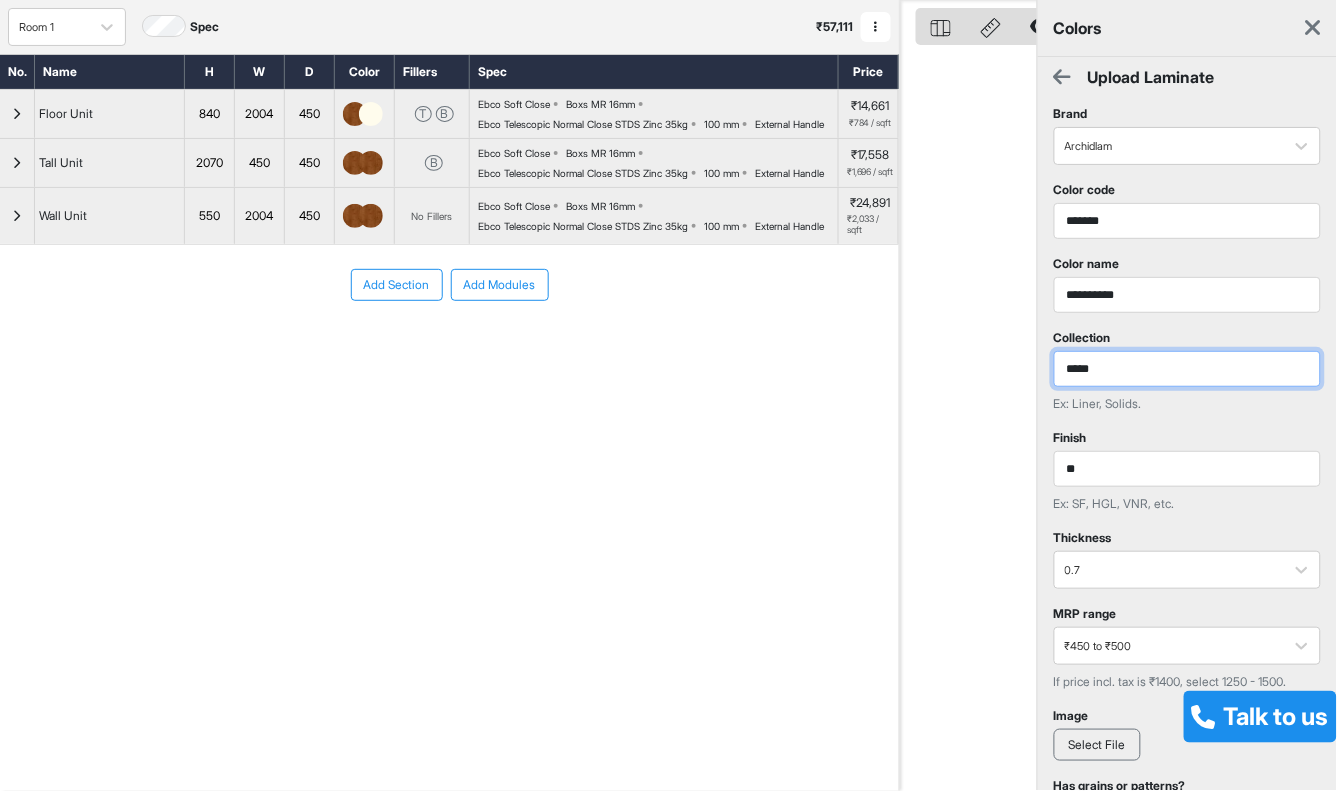 scroll, scrollTop: 111, scrollLeft: 0, axis: vertical 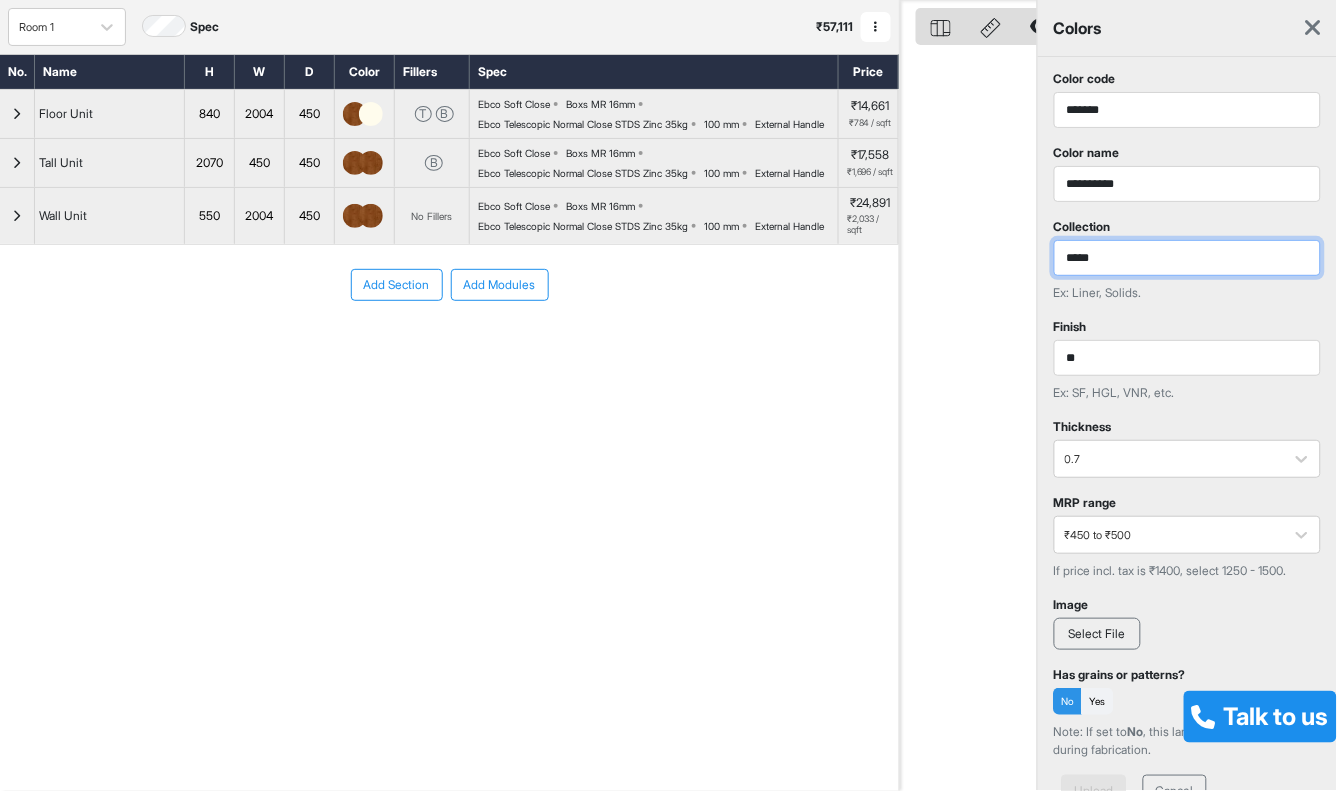 type on "*****" 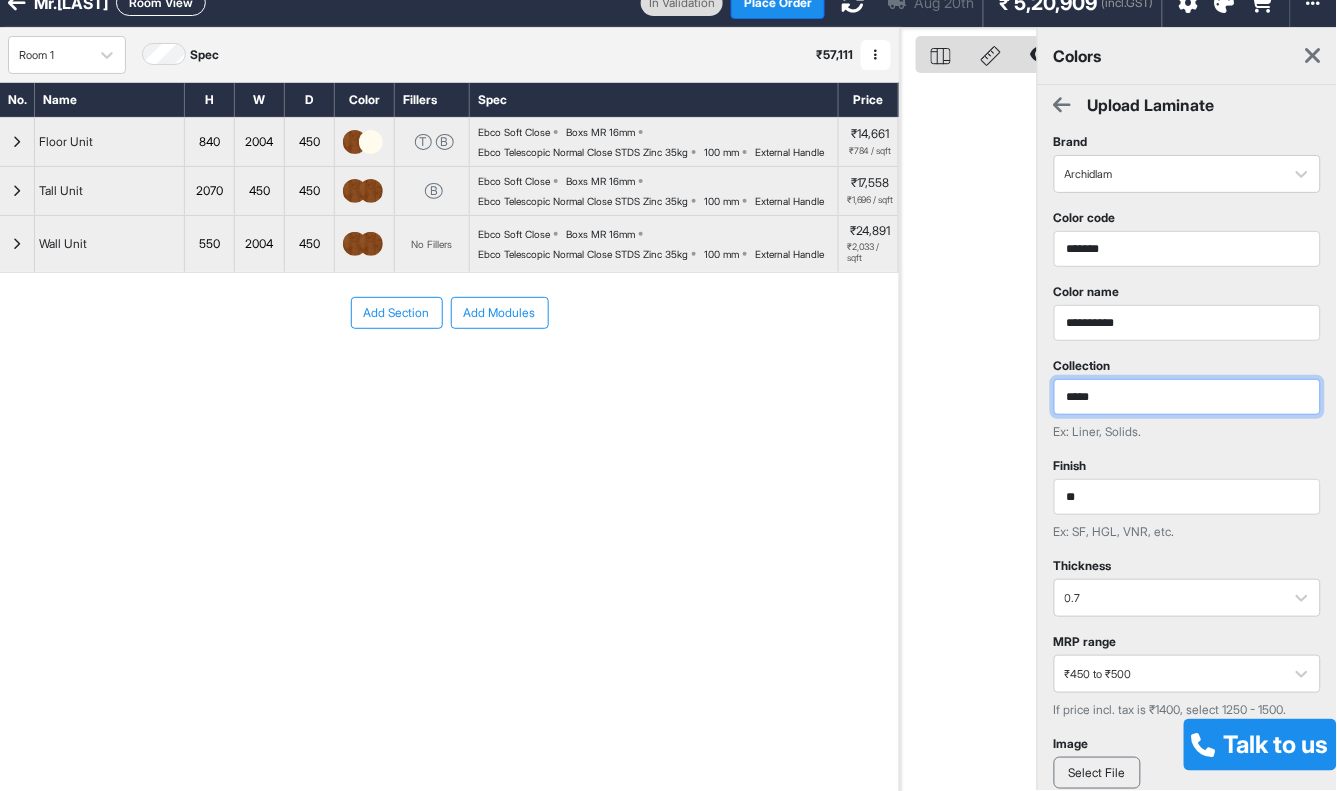 scroll, scrollTop: 0, scrollLeft: 0, axis: both 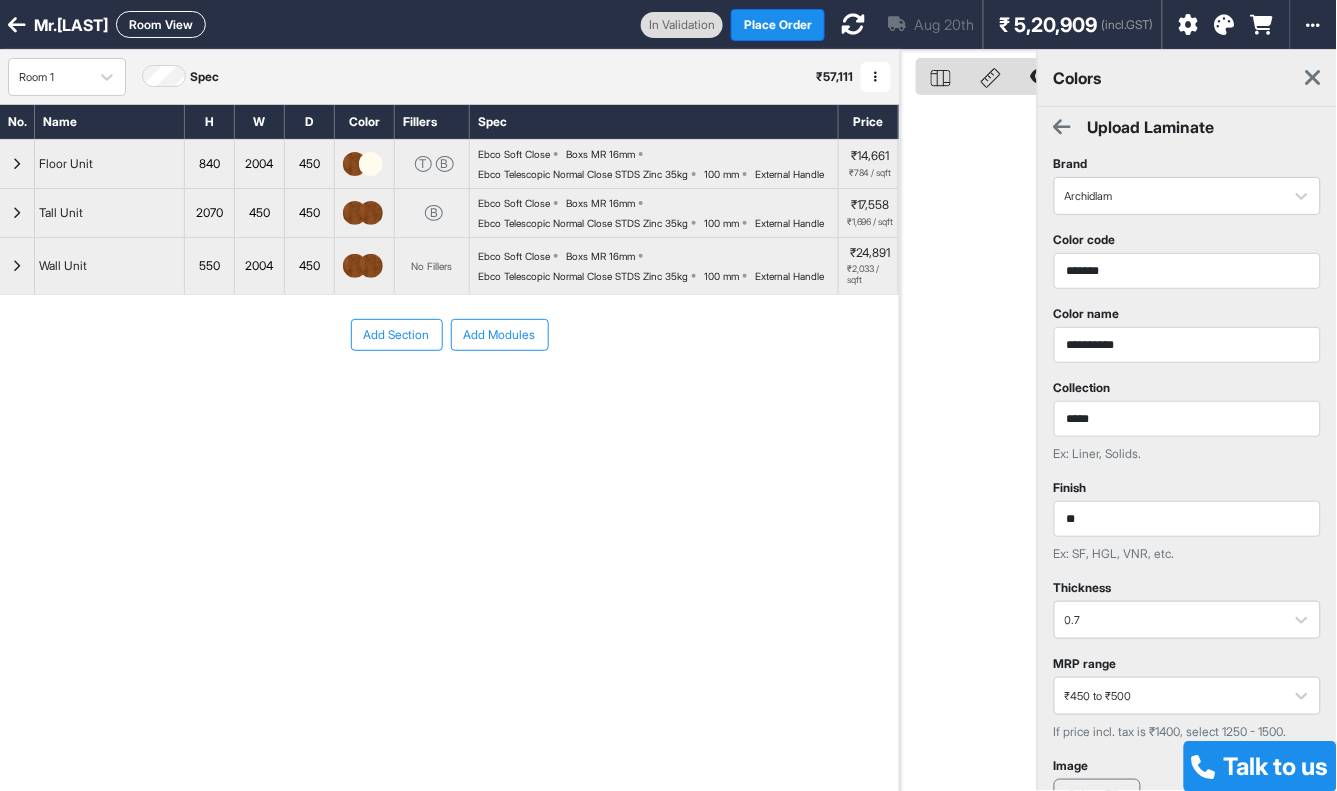 click at bounding box center [1313, 78] 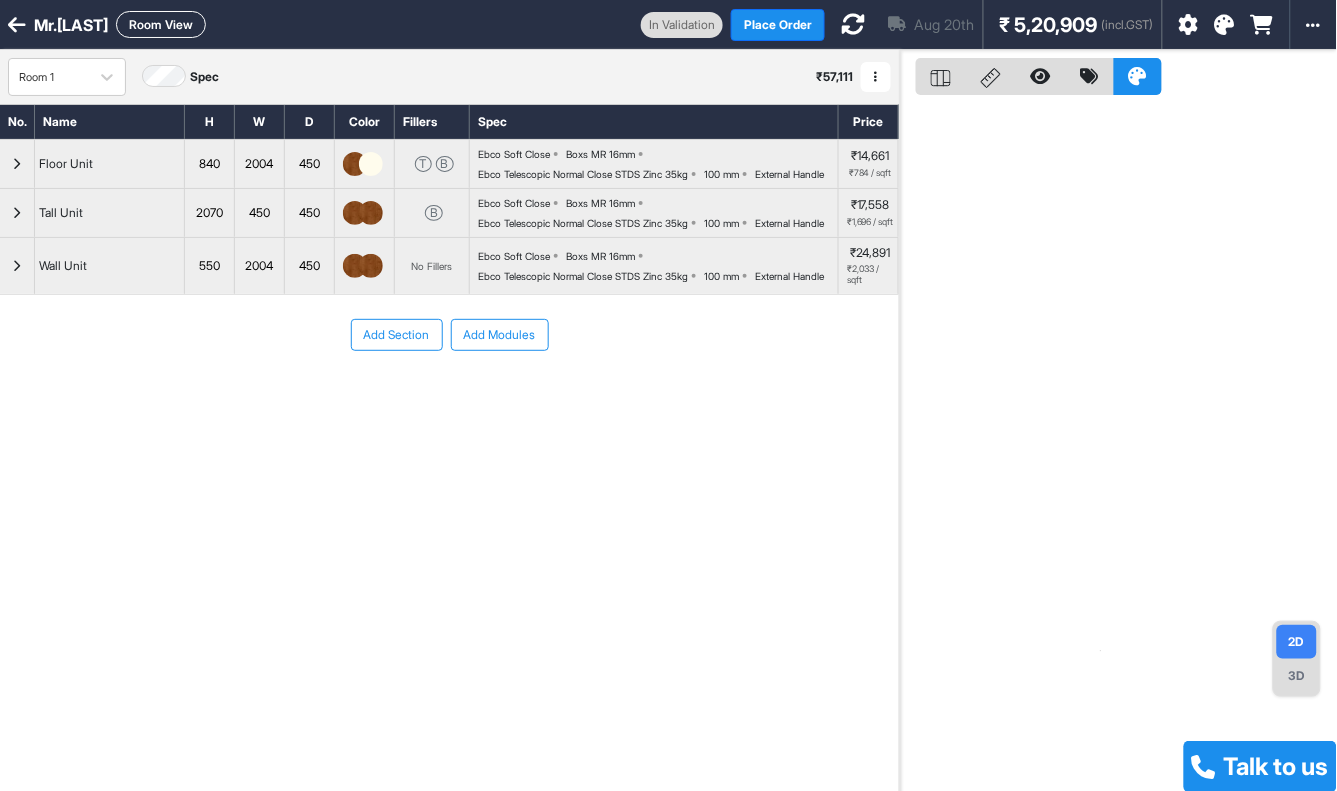 click at bounding box center [1225, 25] 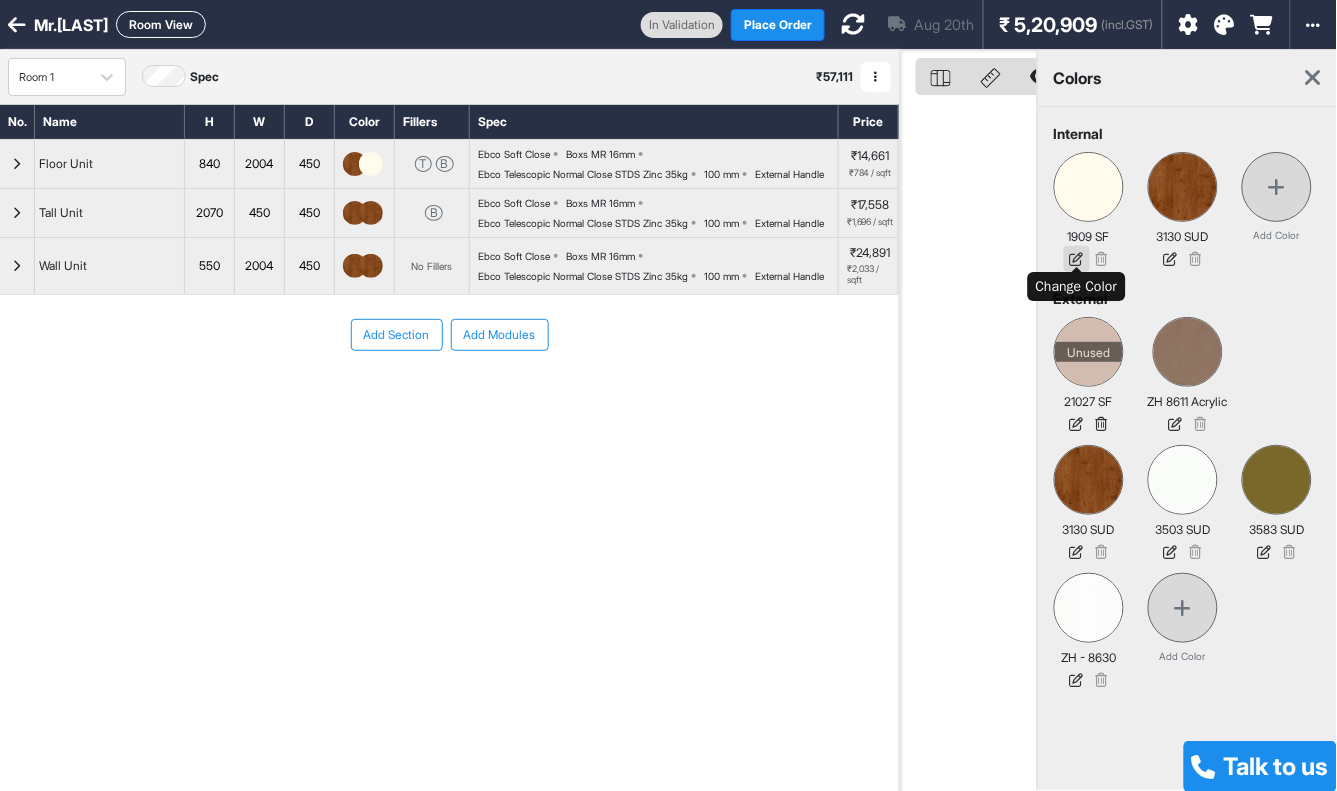 click at bounding box center (1077, 259) 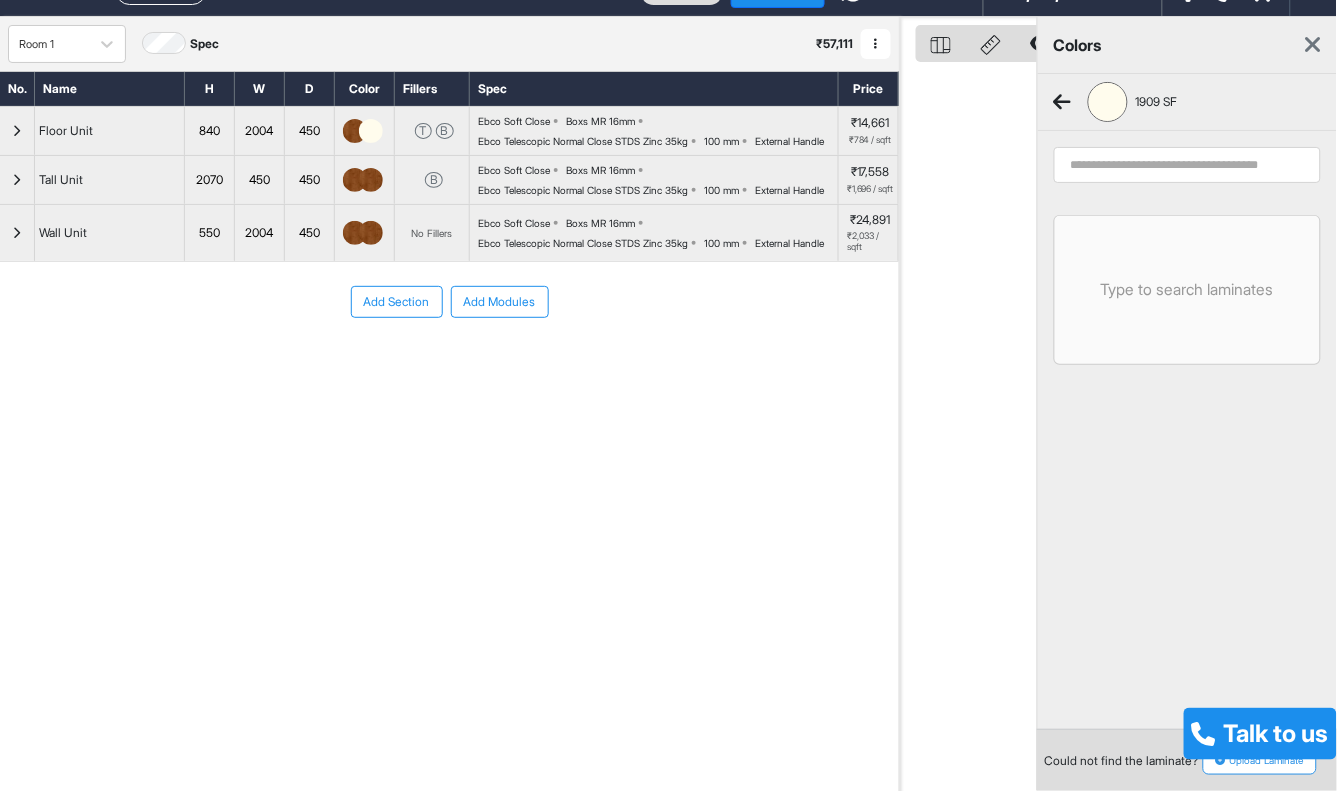 scroll, scrollTop: 50, scrollLeft: 0, axis: vertical 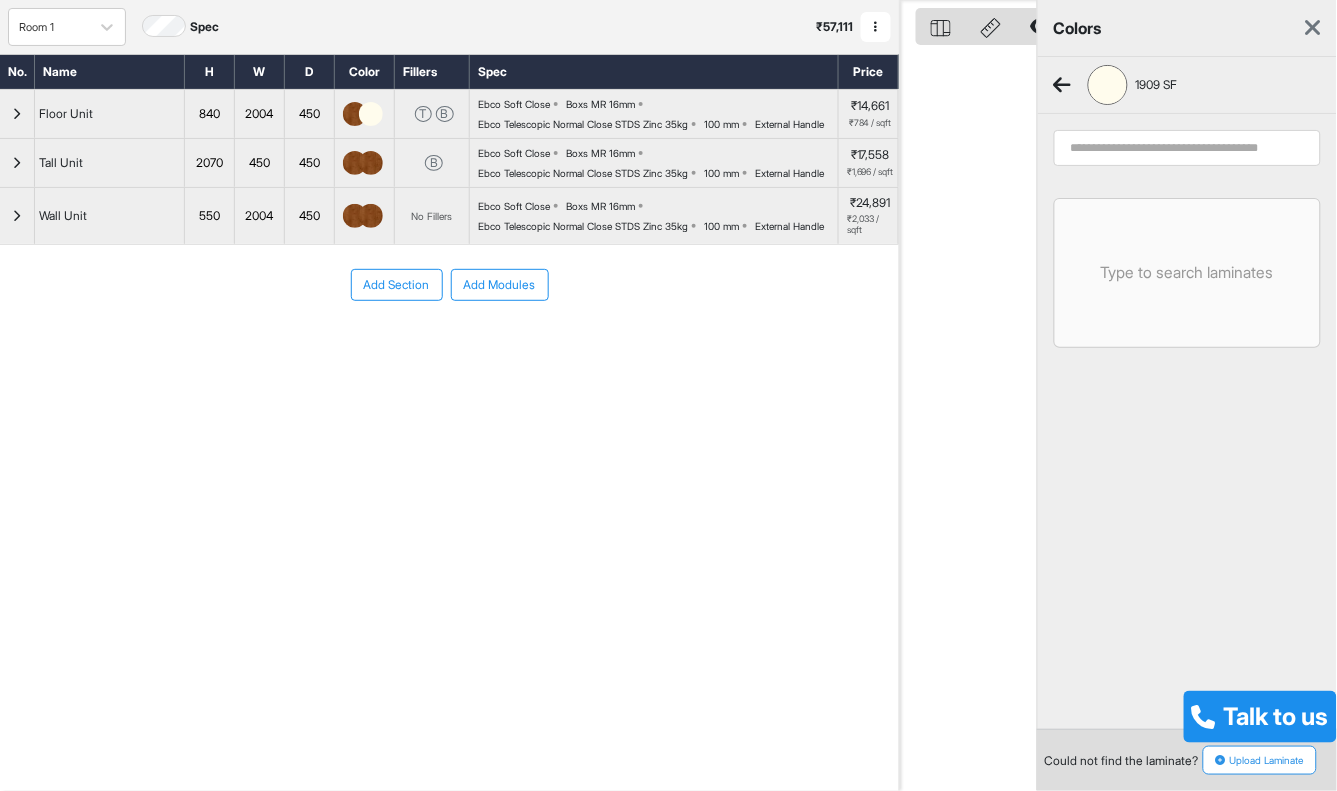 click on "Upload Laminate" at bounding box center [1260, 760] 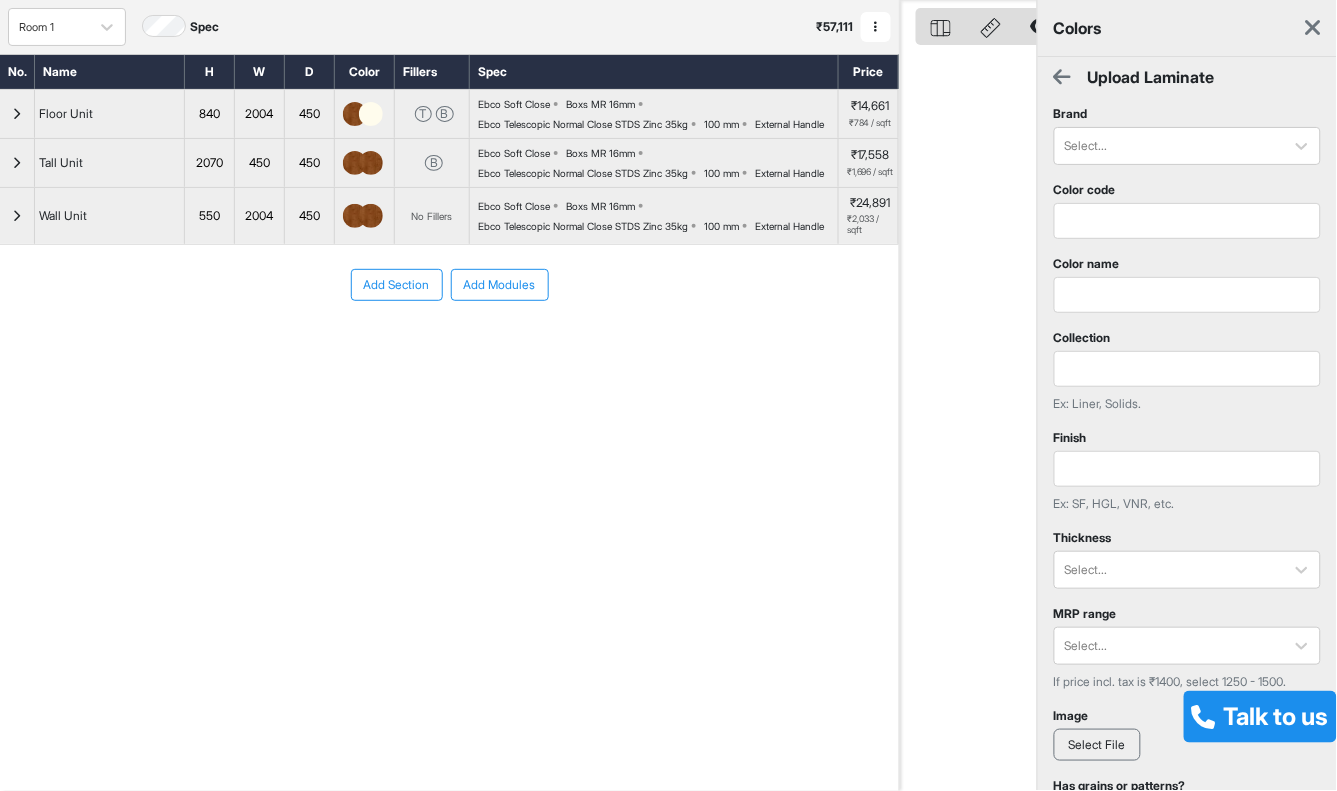 click on "colors" at bounding box center [1187, 28] 